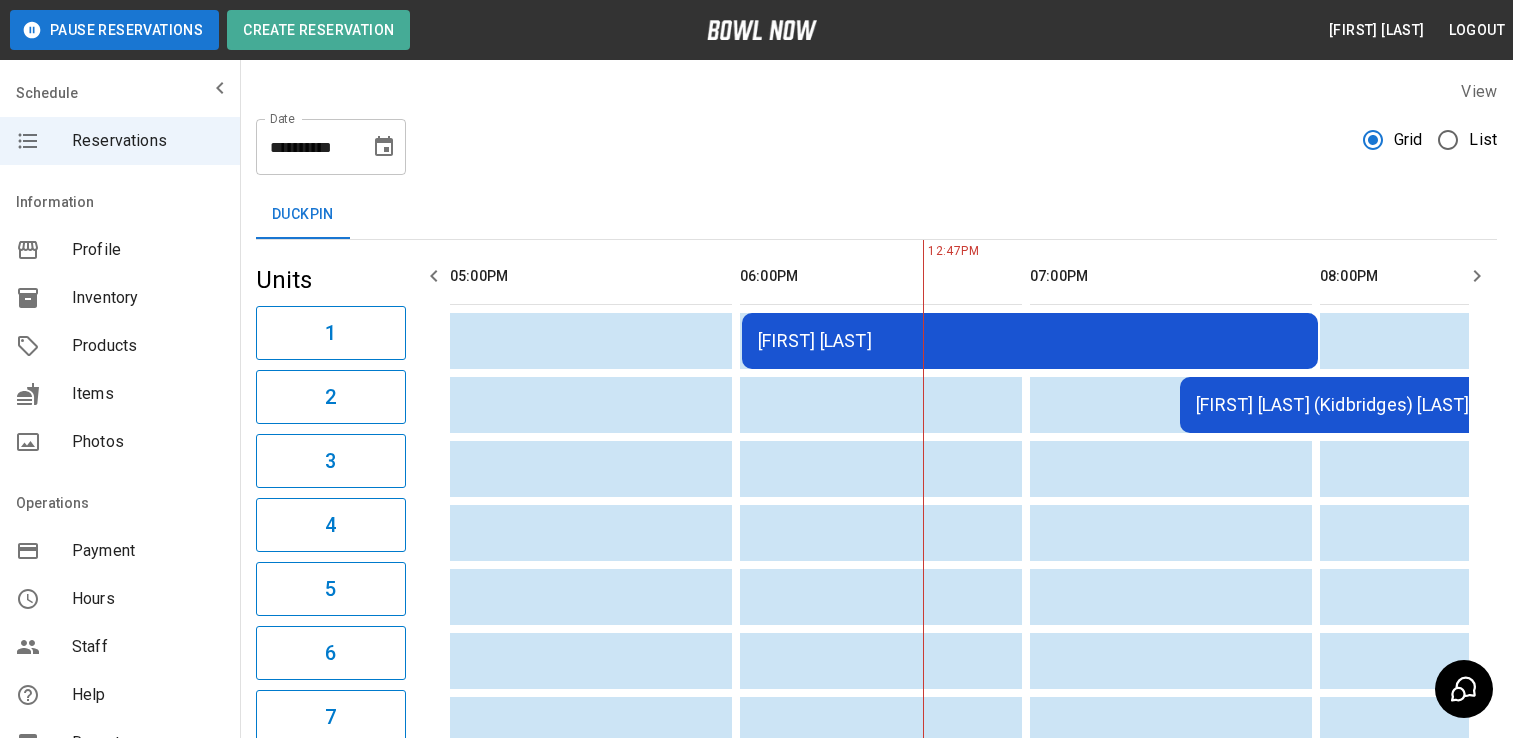 scroll, scrollTop: 0, scrollLeft: 0, axis: both 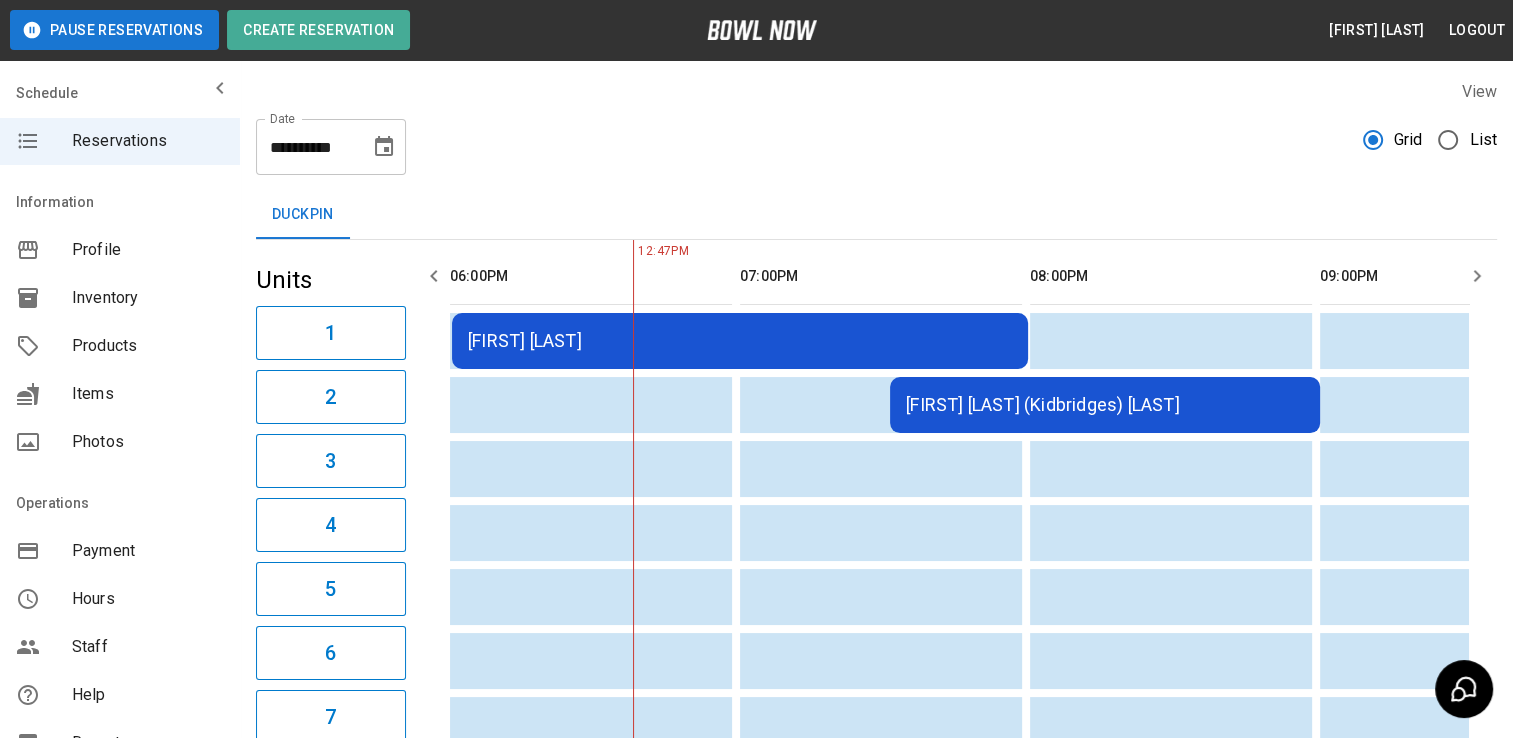 click 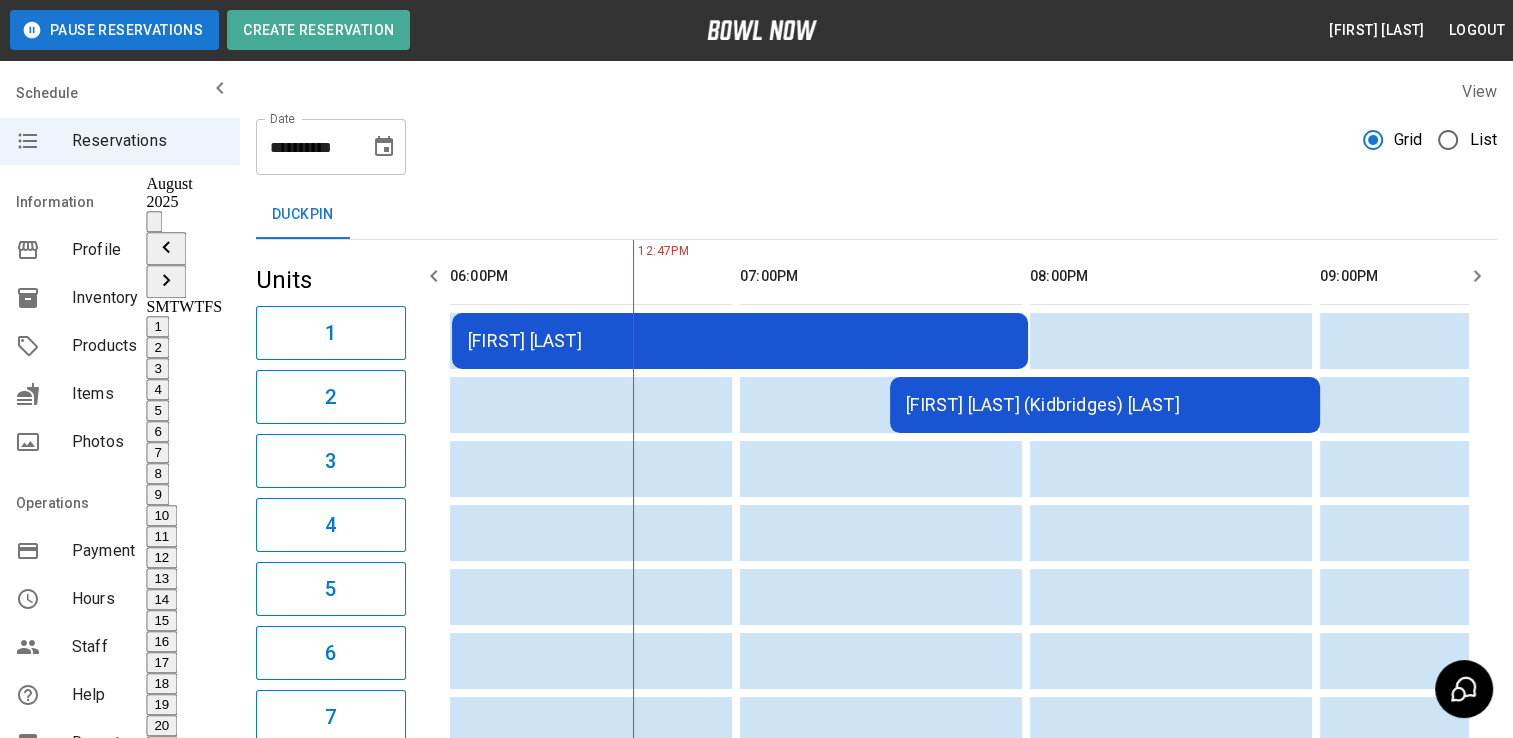 click on "6" at bounding box center (157, 431) 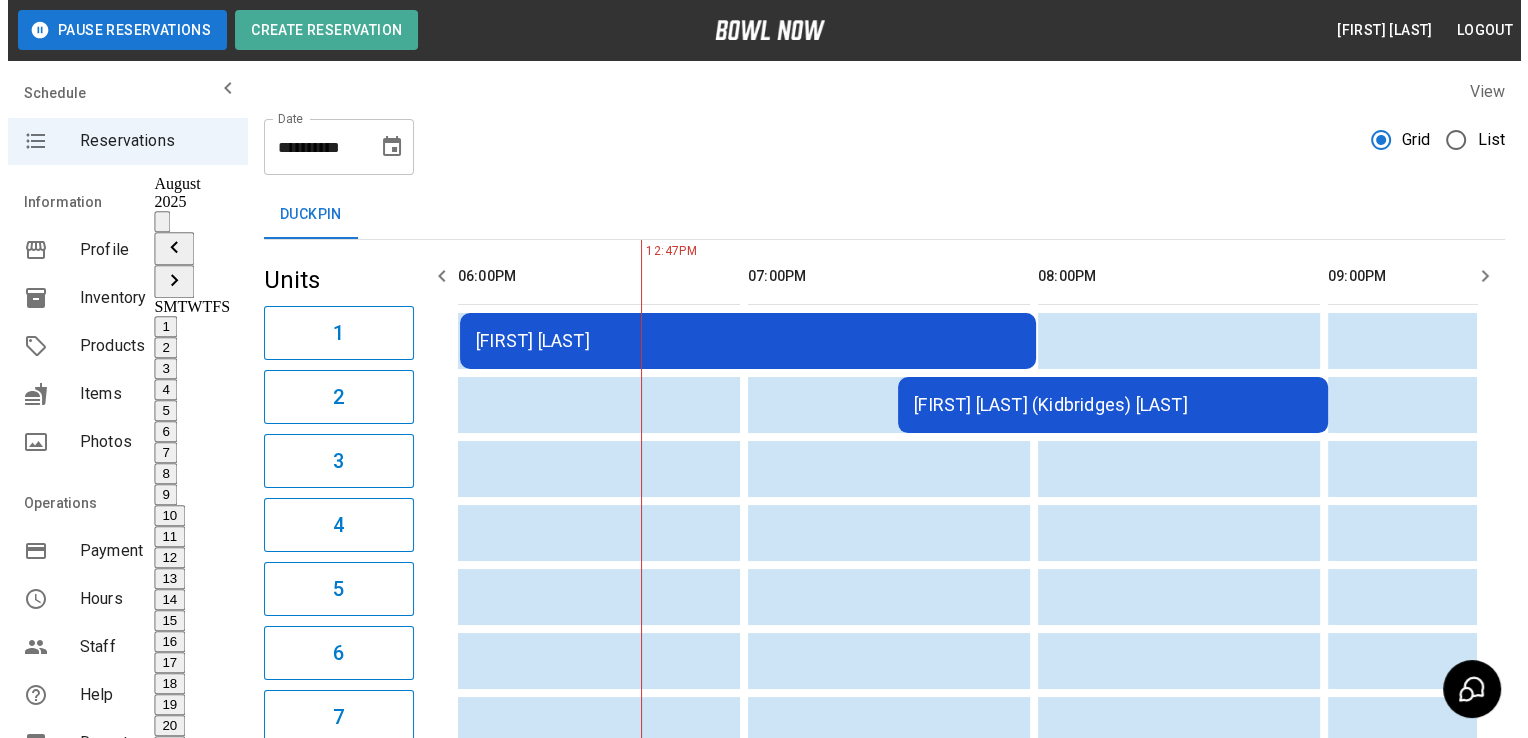 scroll, scrollTop: 0, scrollLeft: 0, axis: both 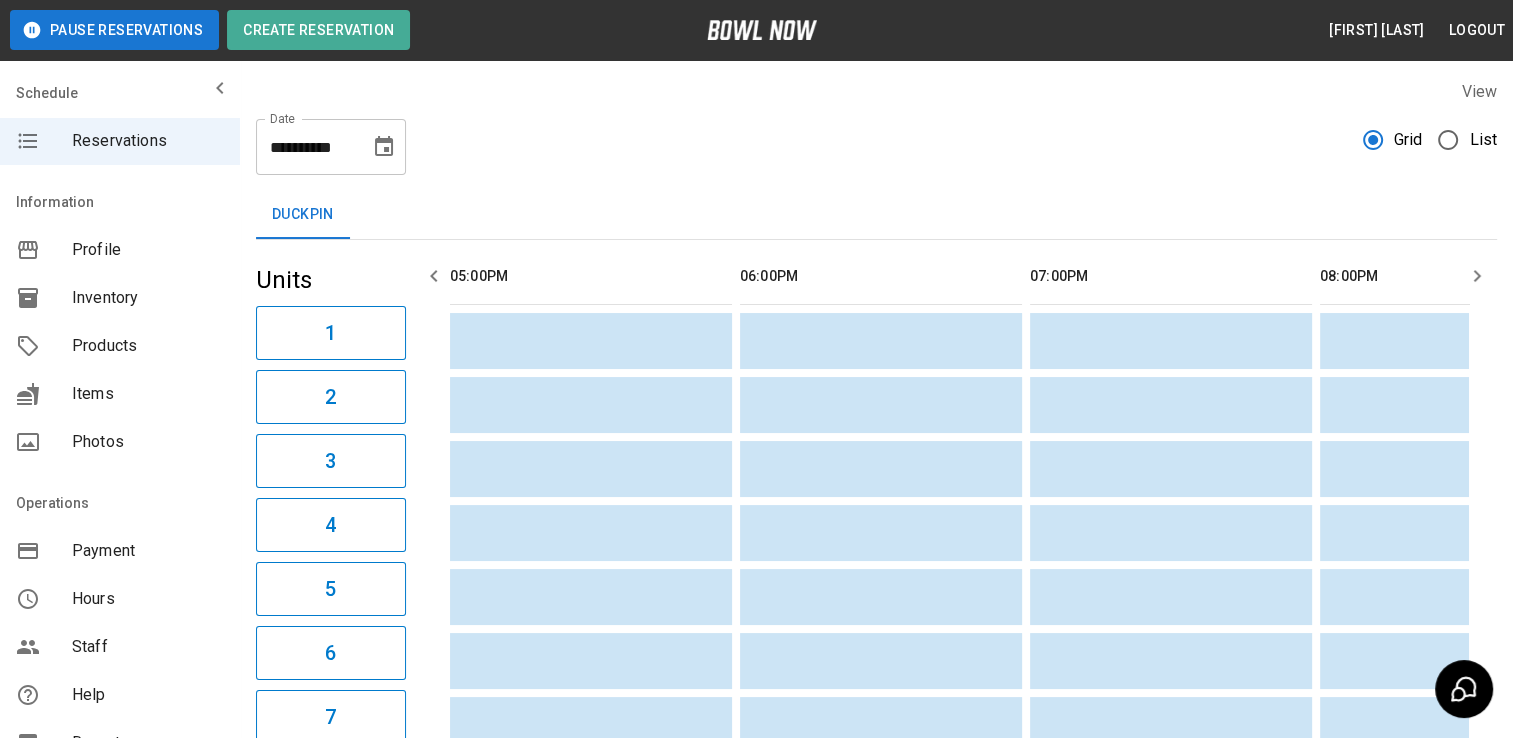 click 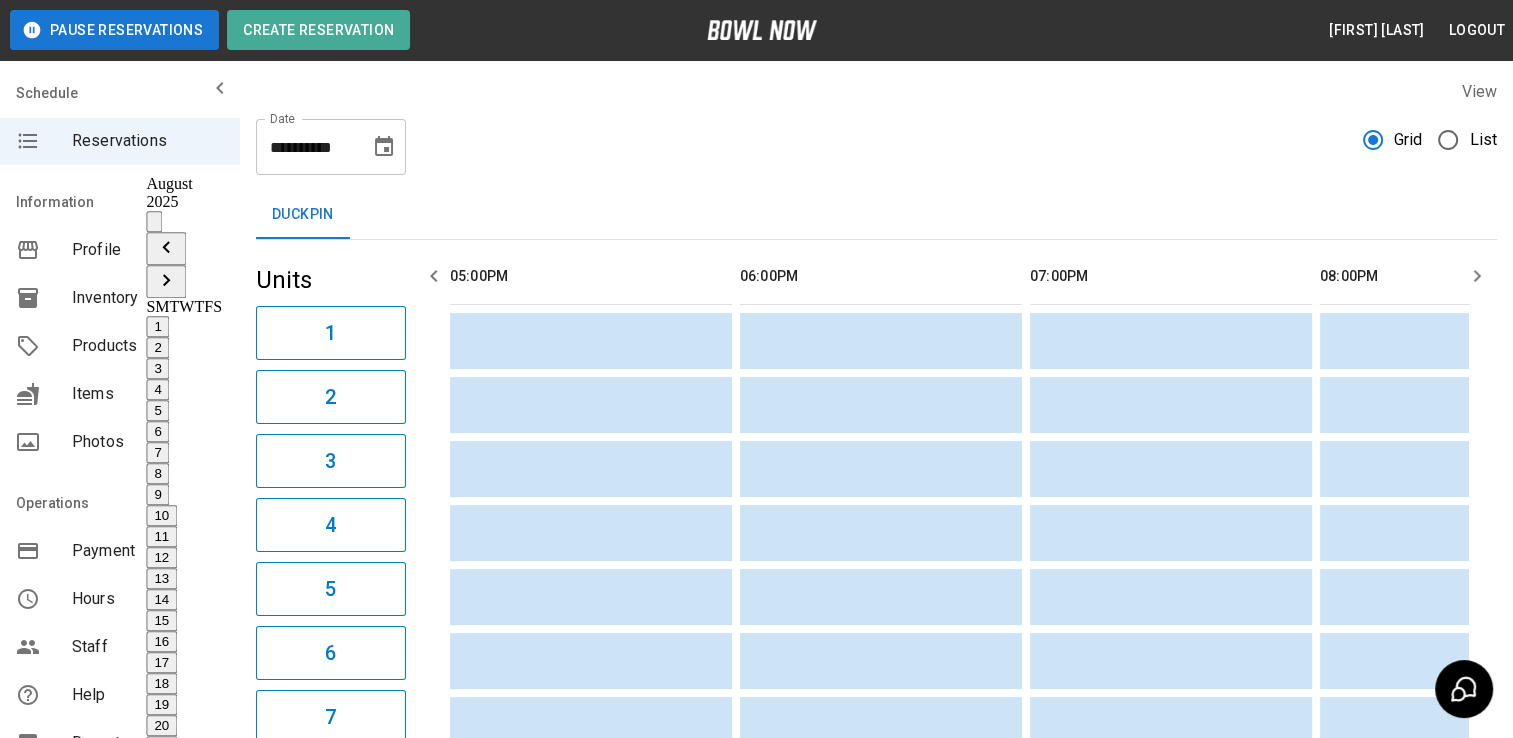 click at bounding box center [184, 316] 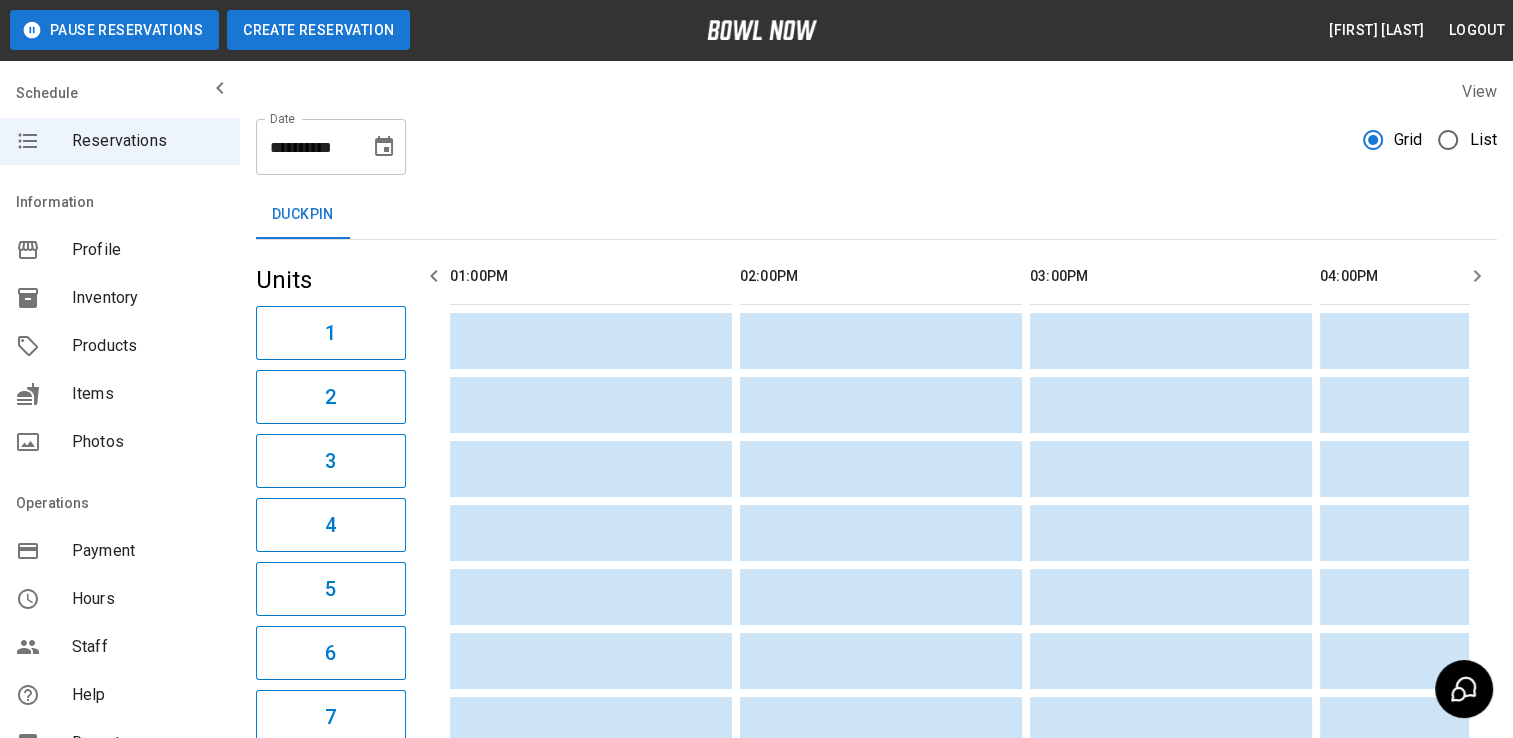 click on "Create Reservation" at bounding box center [318, 30] 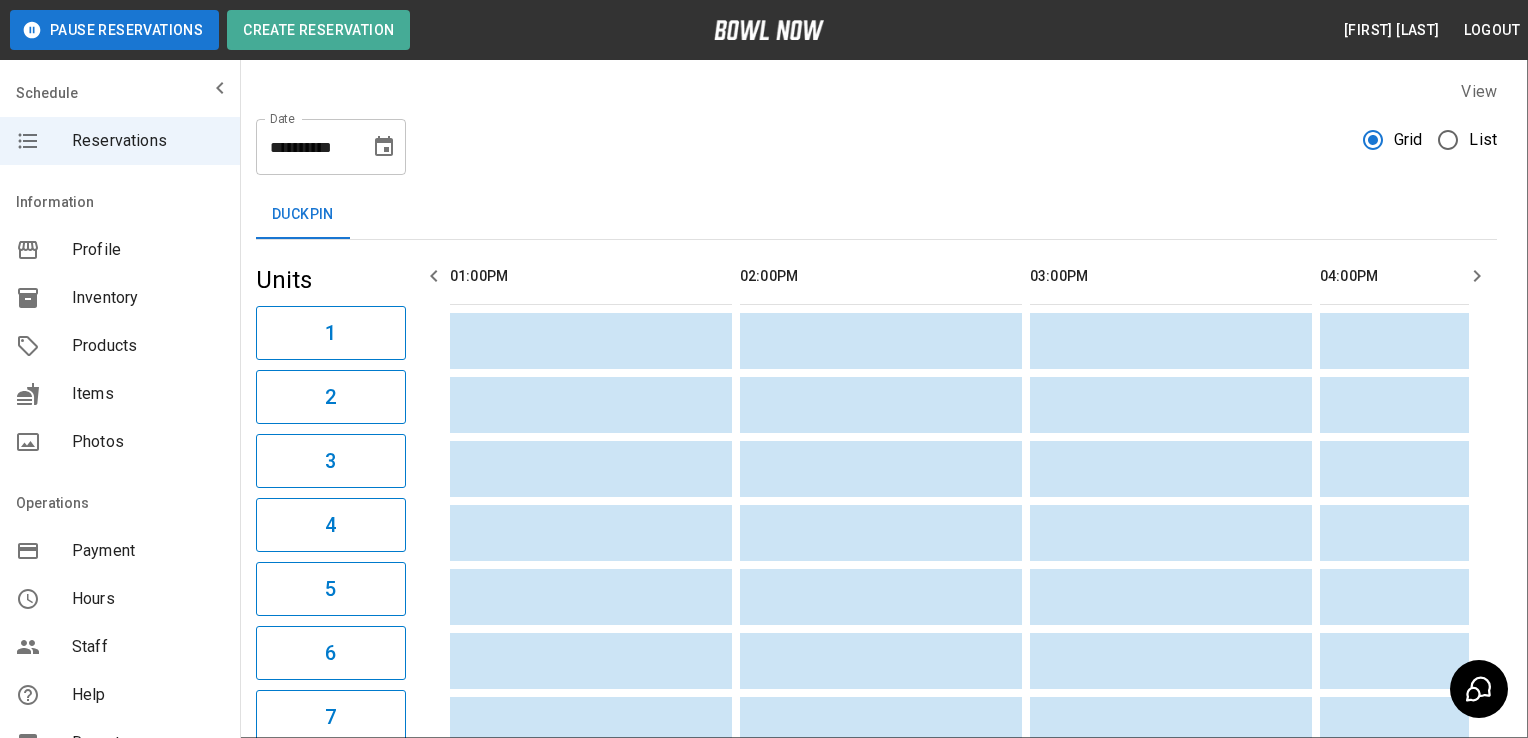 click on "Name" at bounding box center (770, 1102) 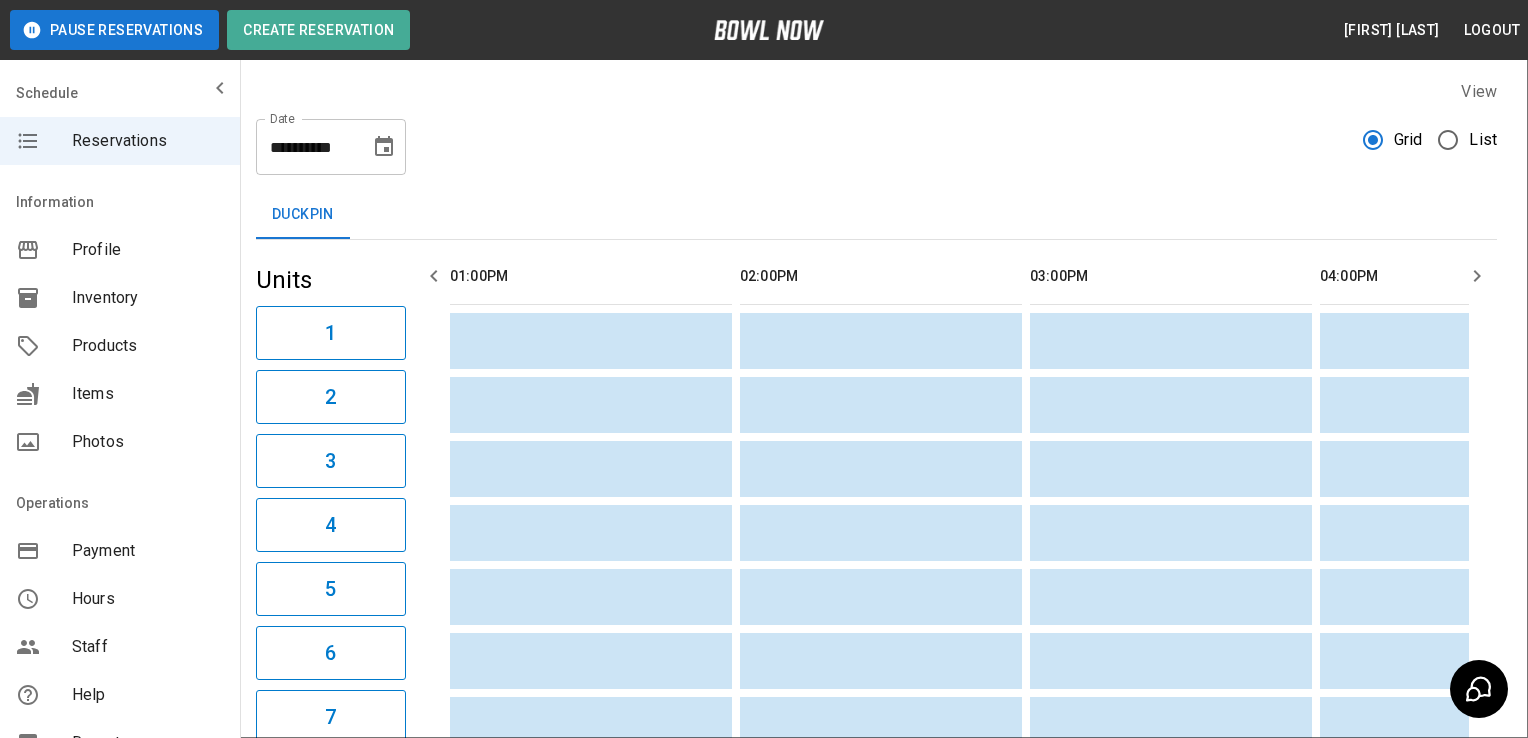 type on "**********" 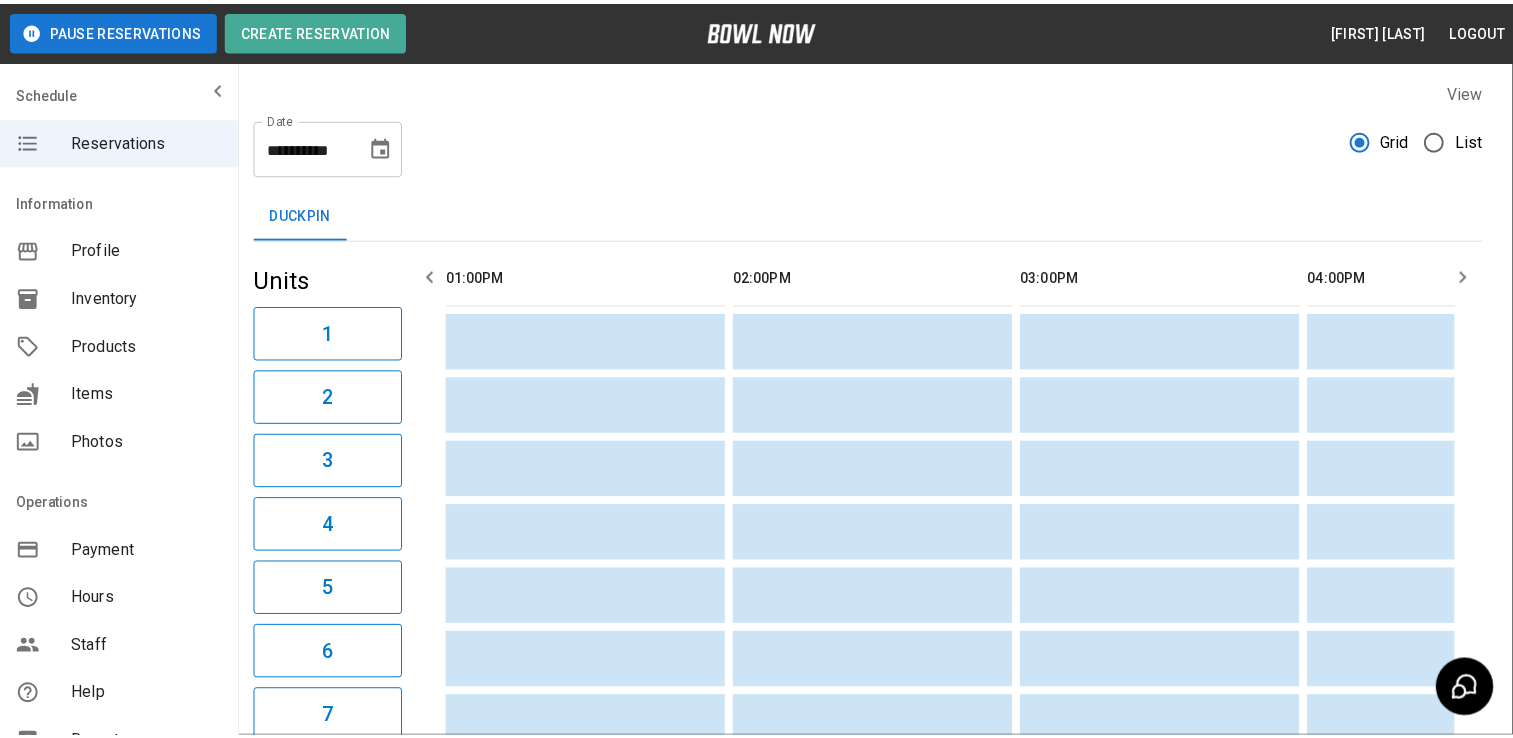 scroll, scrollTop: 280, scrollLeft: 0, axis: vertical 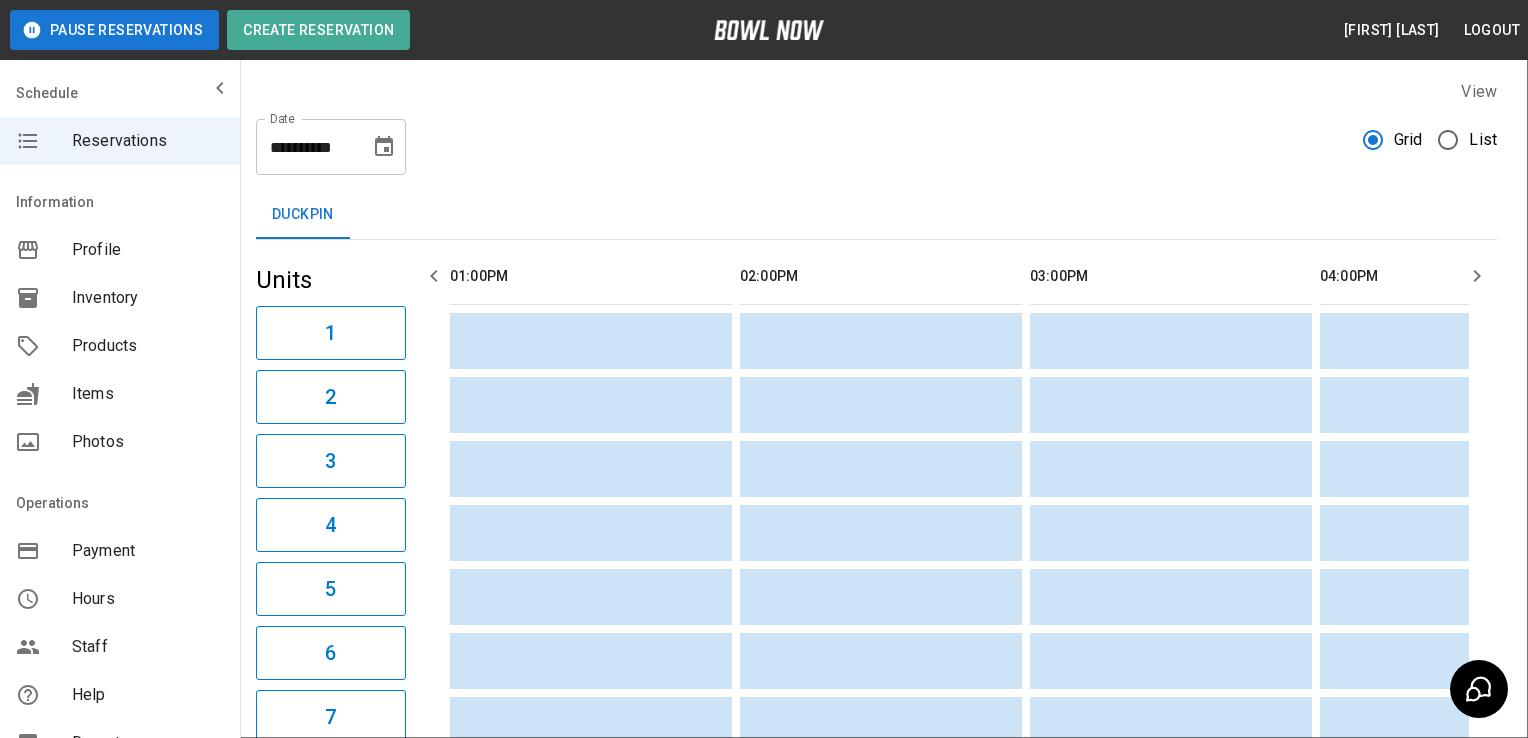 click on "1" at bounding box center (40, 1707) 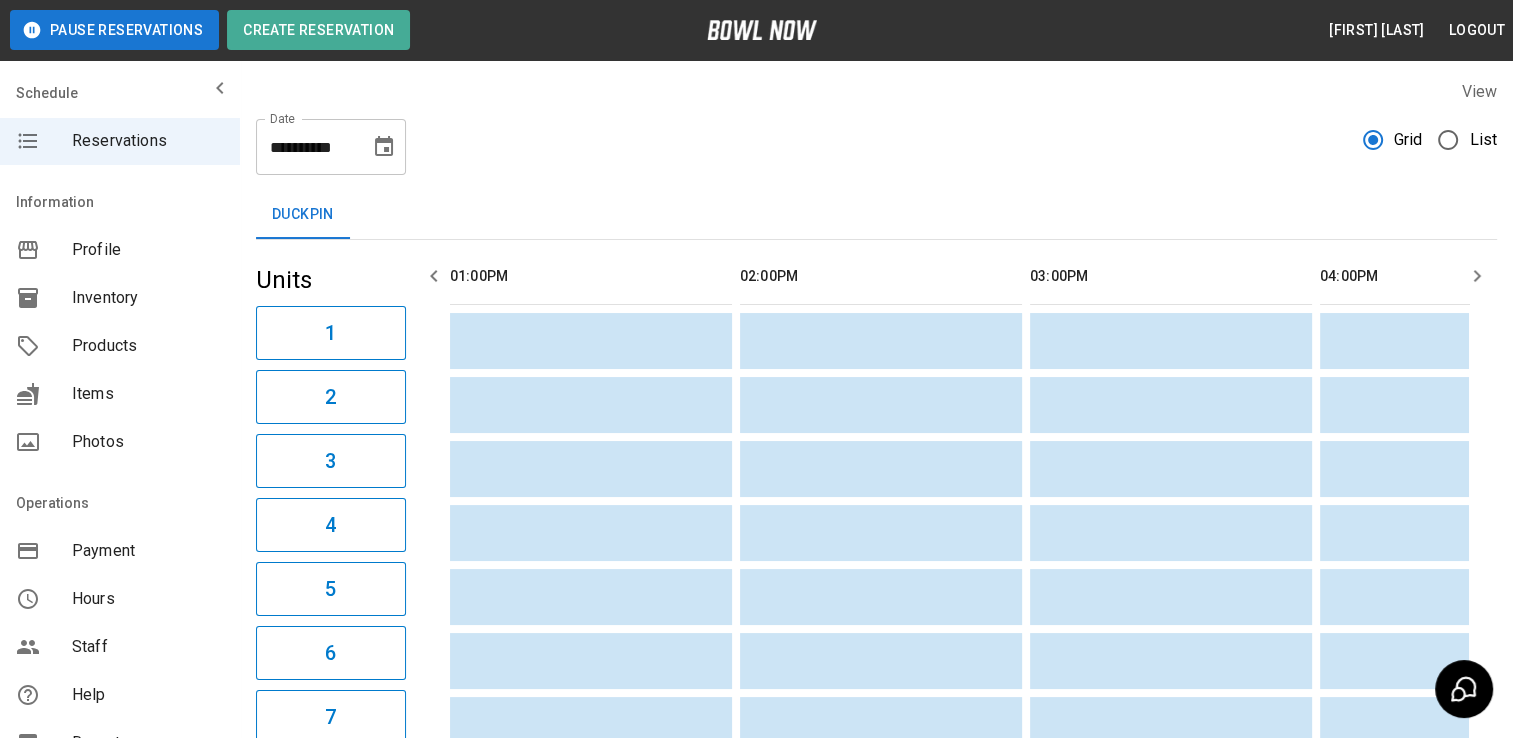 click 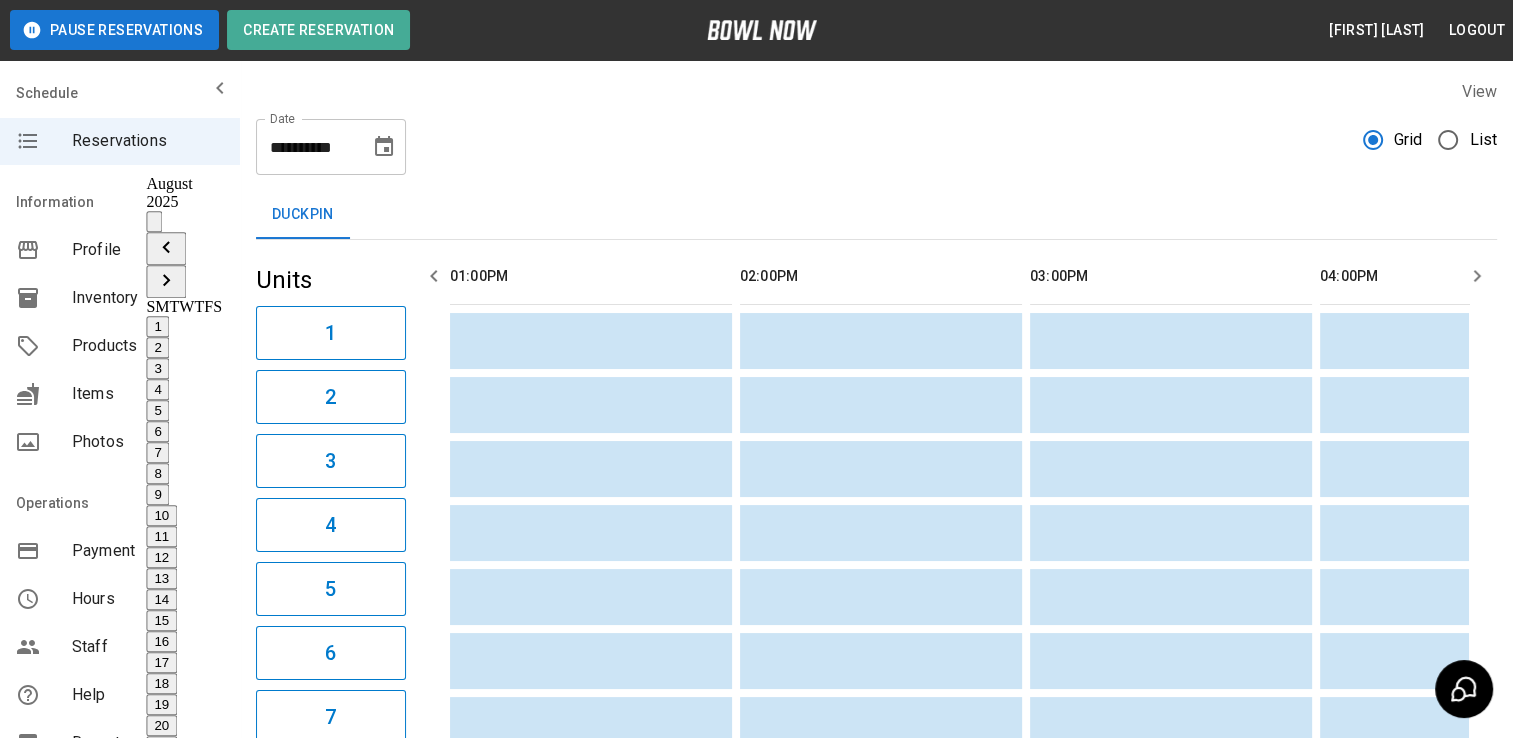 click on "6" at bounding box center (157, 431) 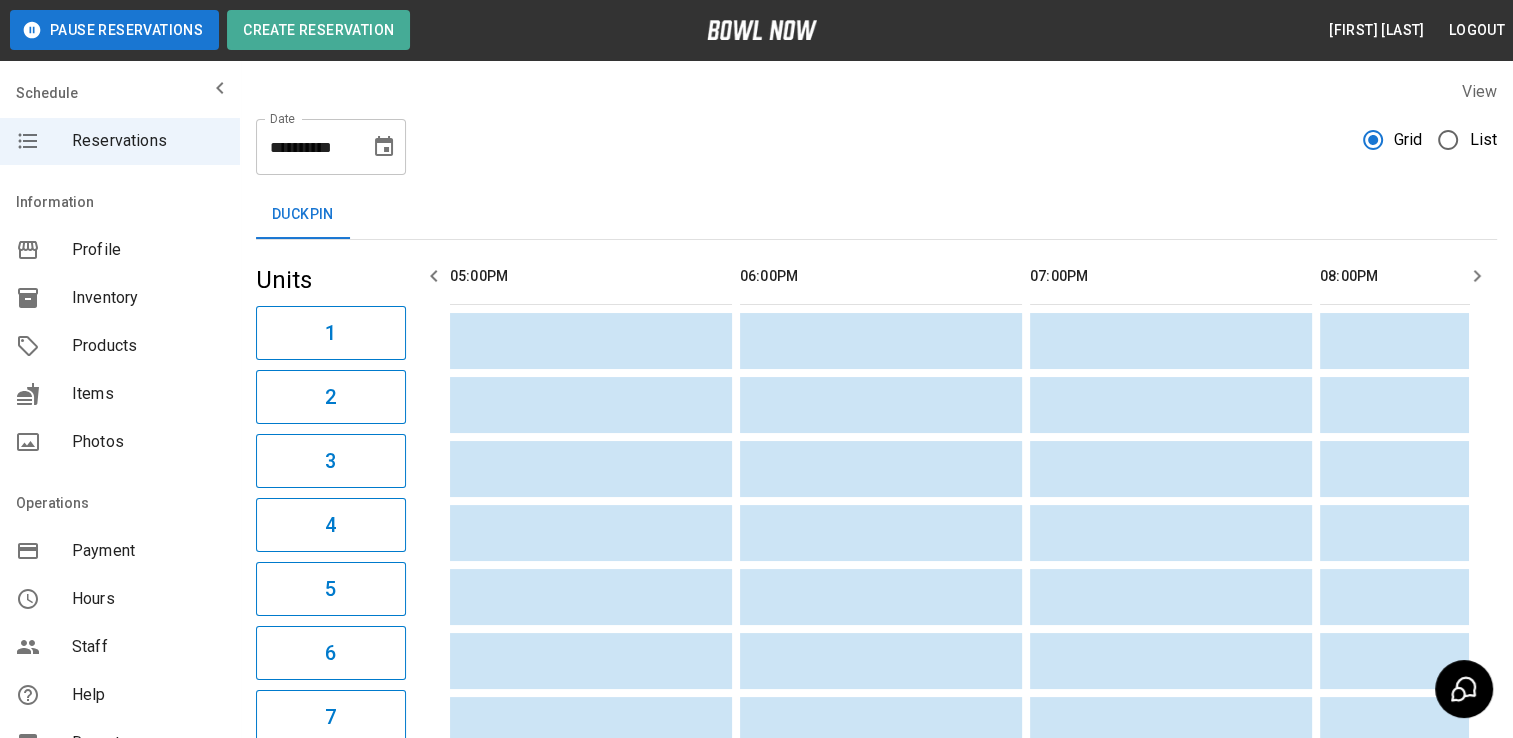 click 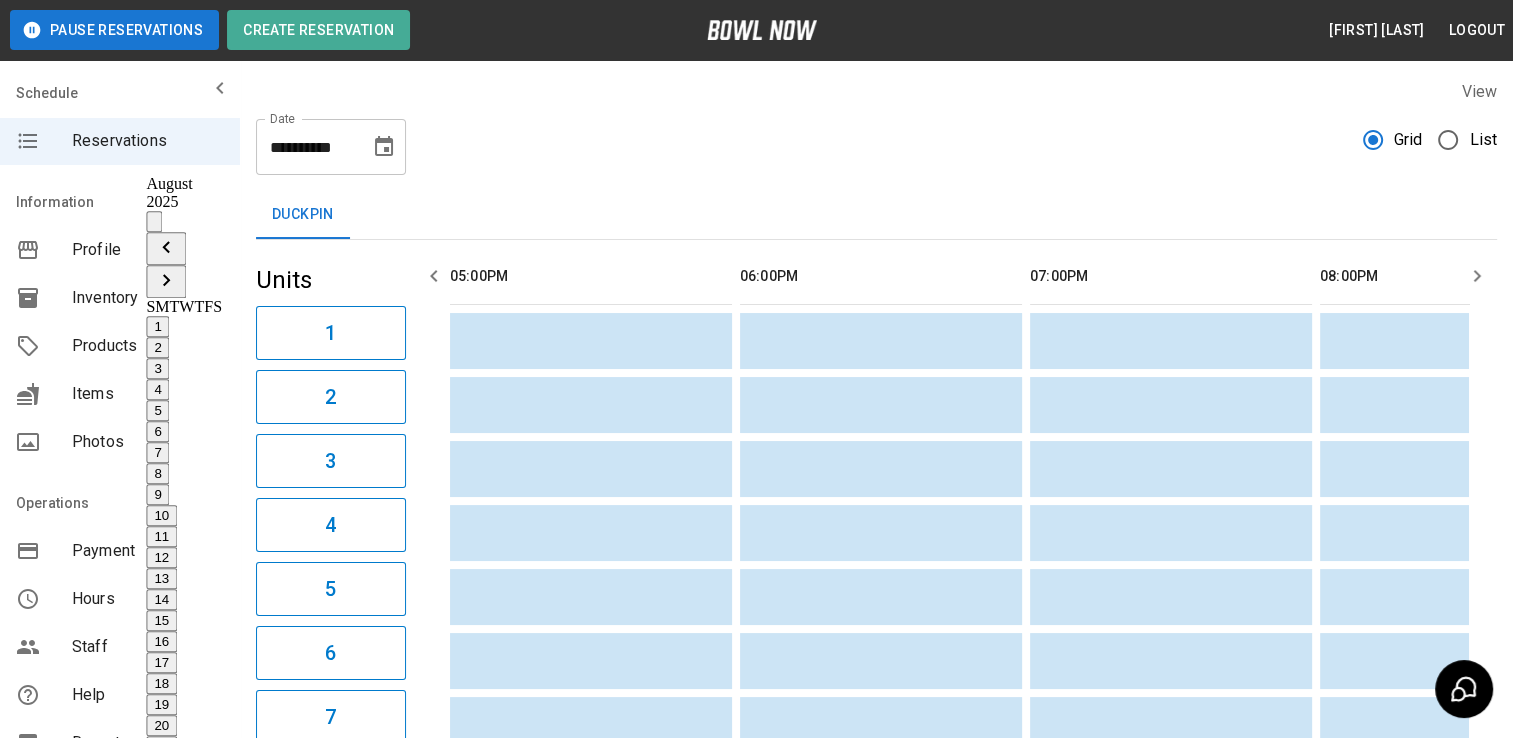click on "9" at bounding box center (157, 494) 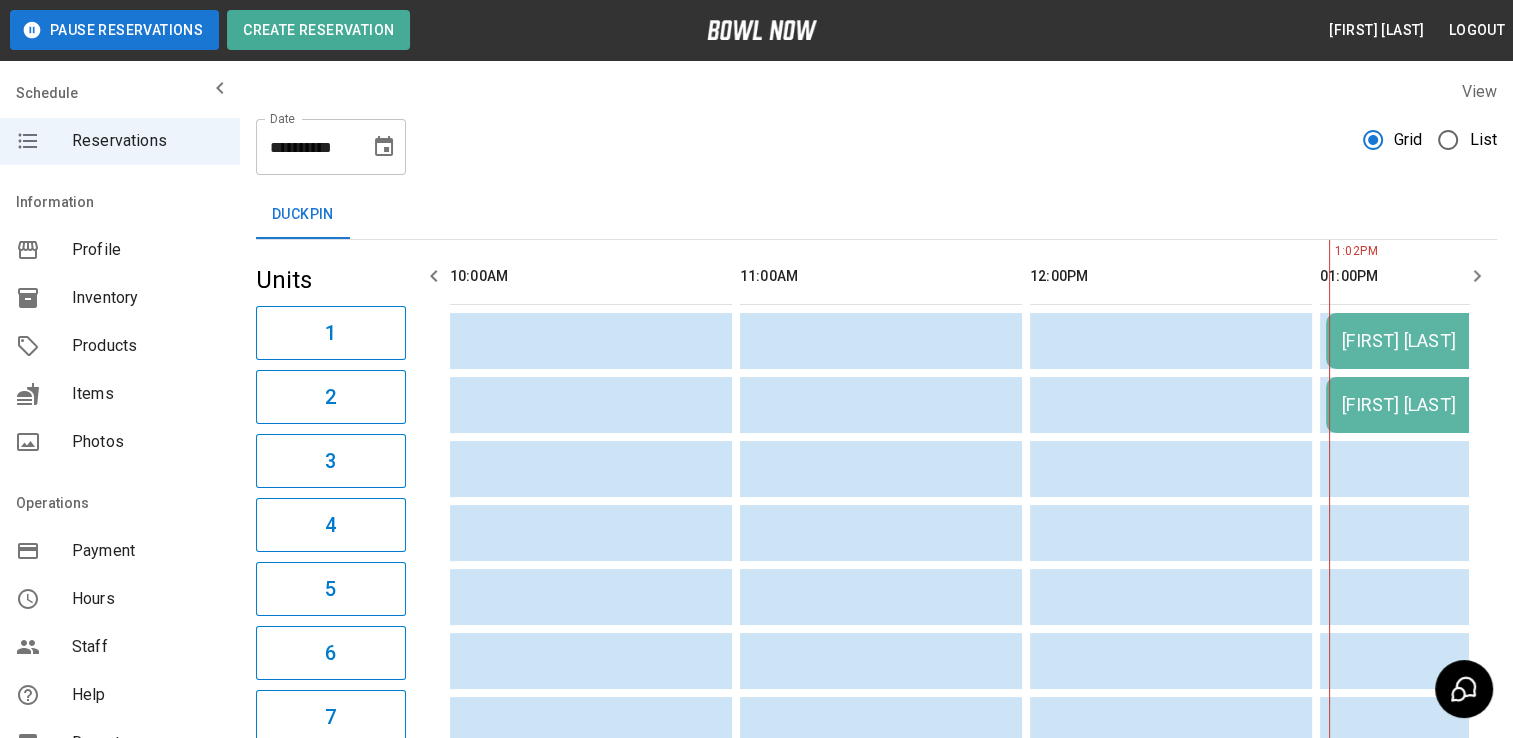 scroll, scrollTop: 0, scrollLeft: 870, axis: horizontal 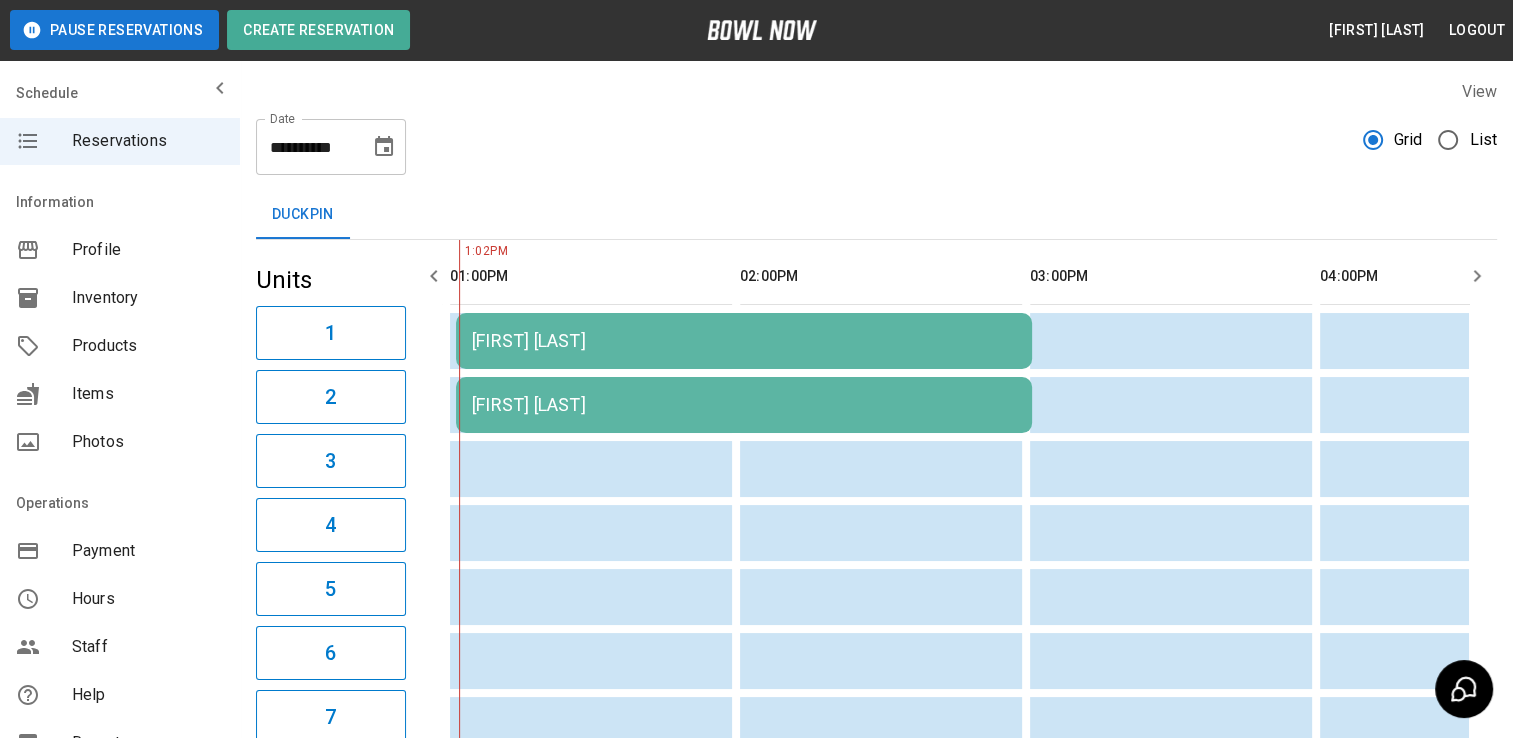 click on "[FIRST] [LAST]" at bounding box center (744, 341) 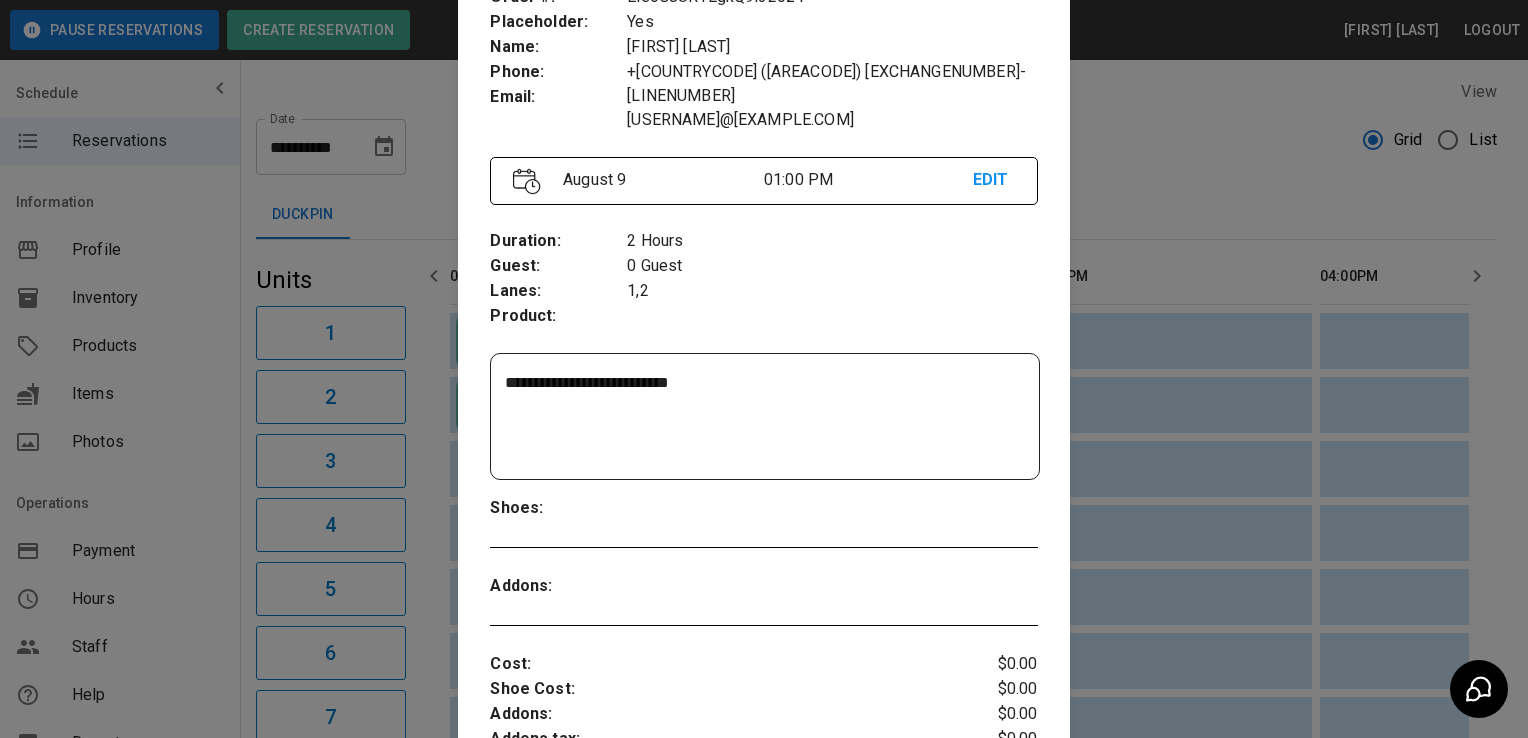 scroll, scrollTop: 204, scrollLeft: 0, axis: vertical 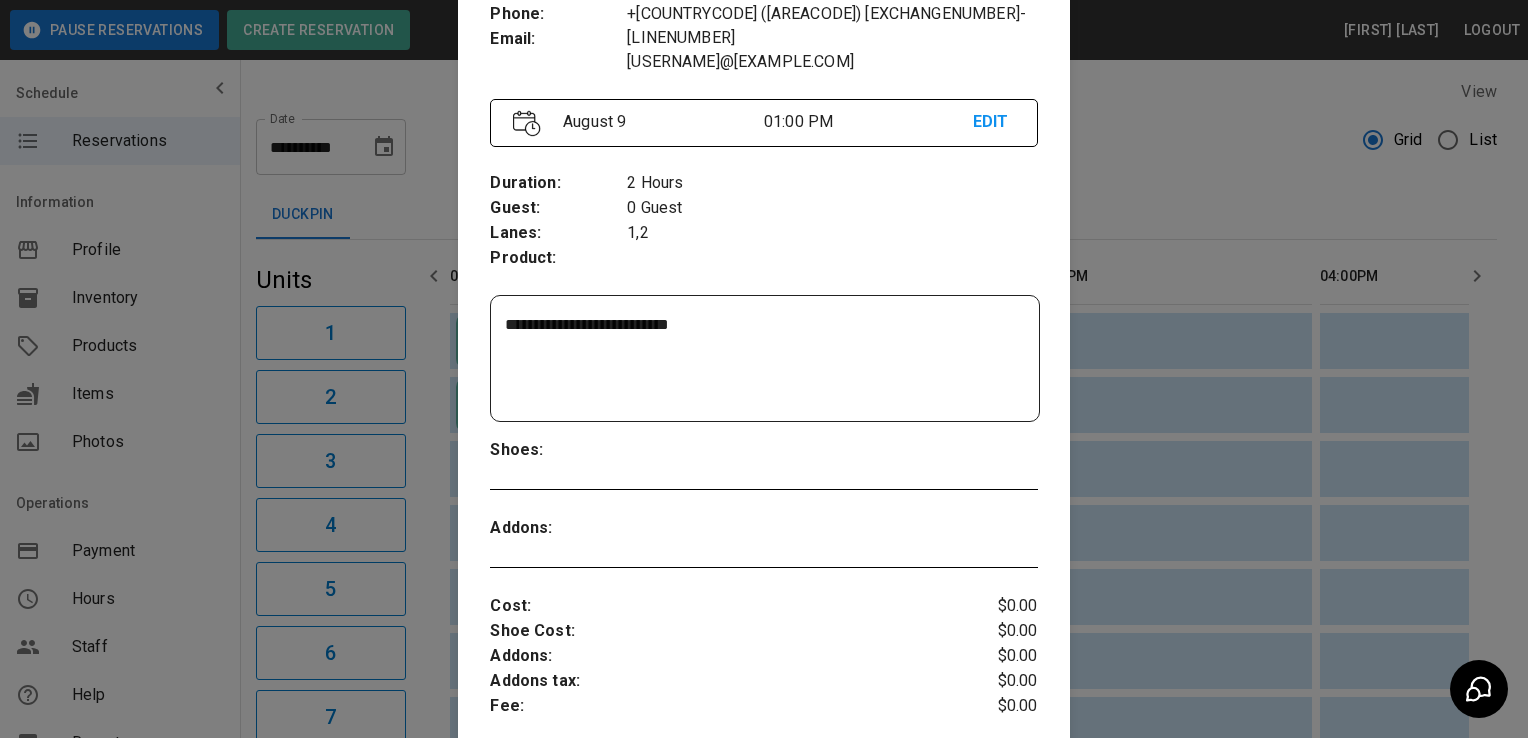 click at bounding box center (764, 369) 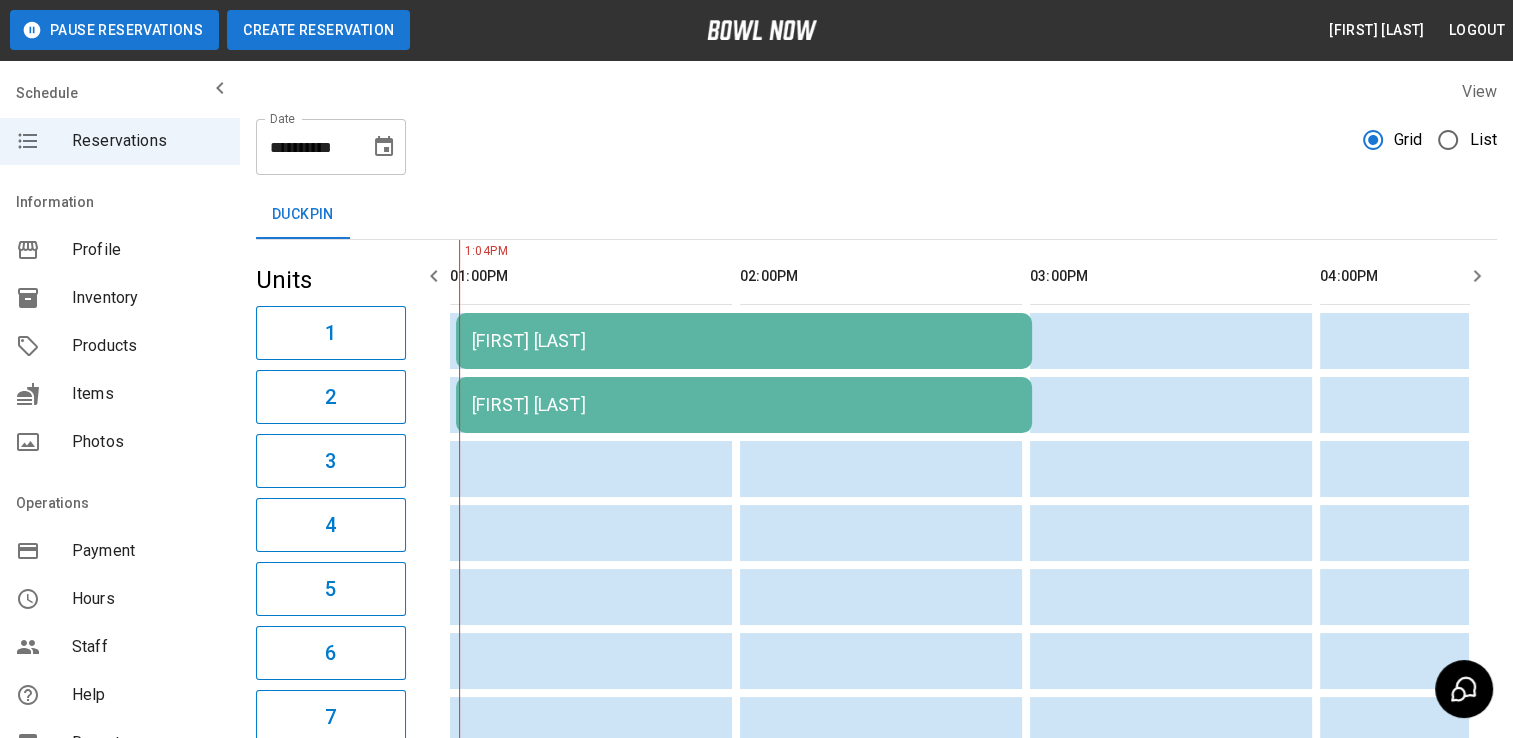 click on "Create Reservation" at bounding box center (318, 30) 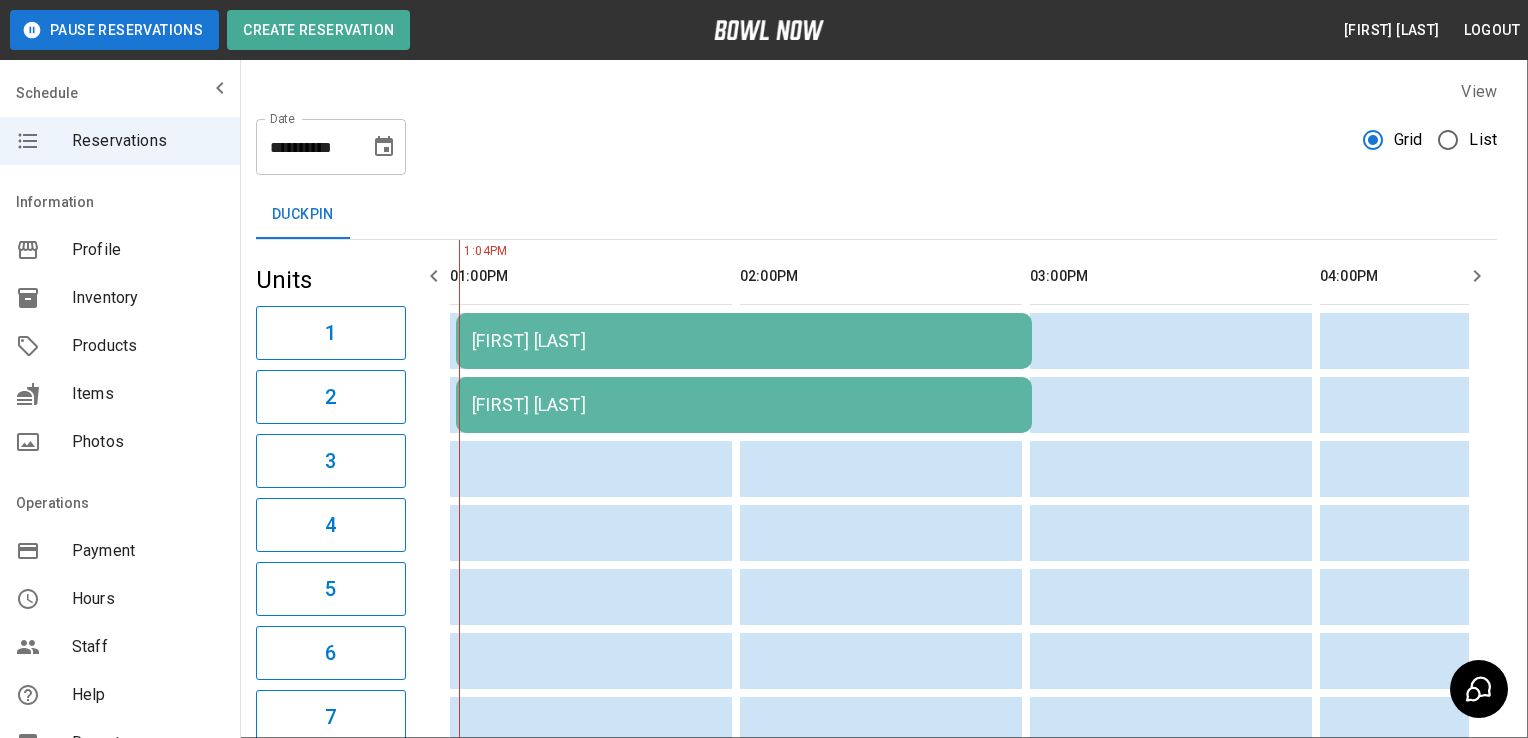 click on "Name" at bounding box center (770, 1102) 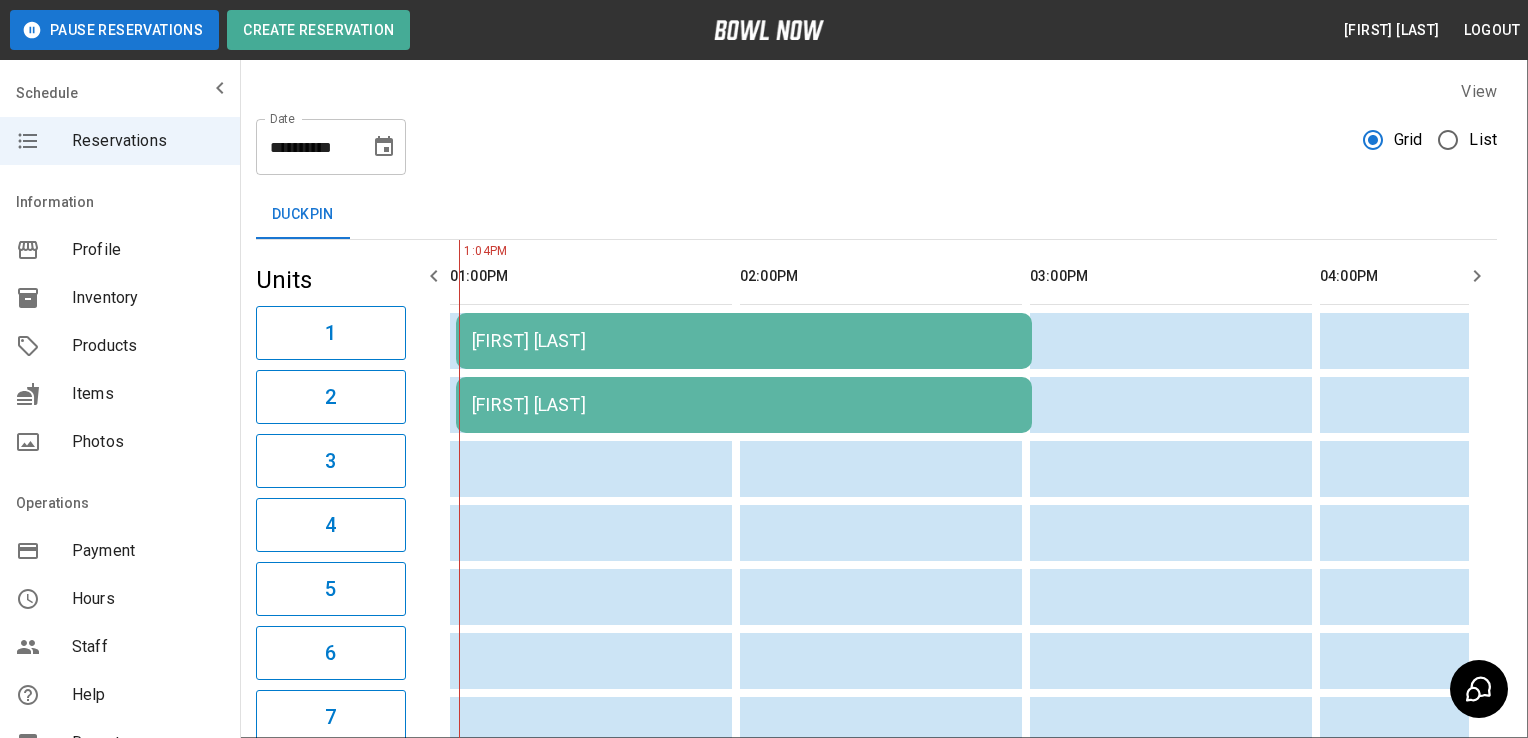 type on "**********" 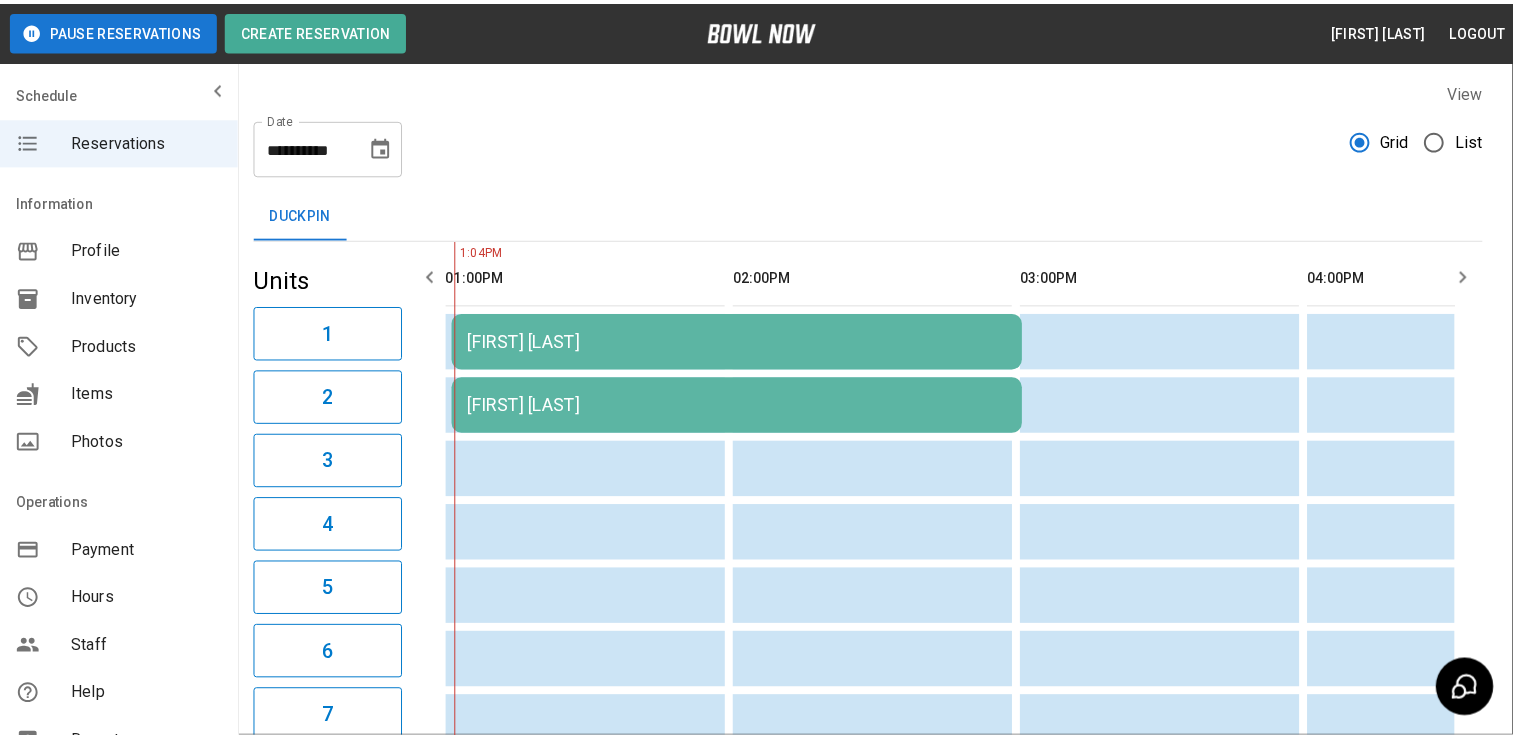 scroll, scrollTop: 312, scrollLeft: 0, axis: vertical 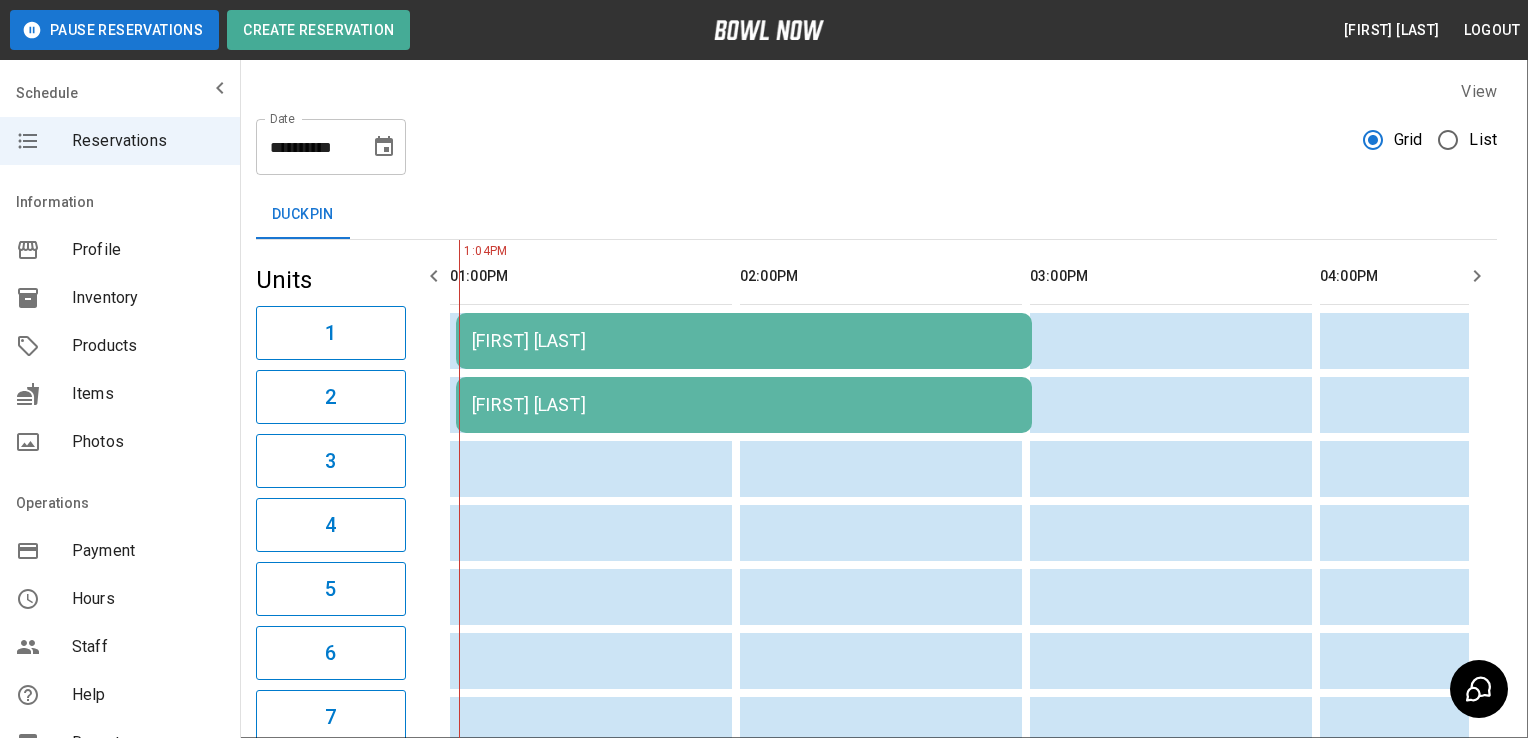 click on "Create" at bounding box center (1455, 1870) 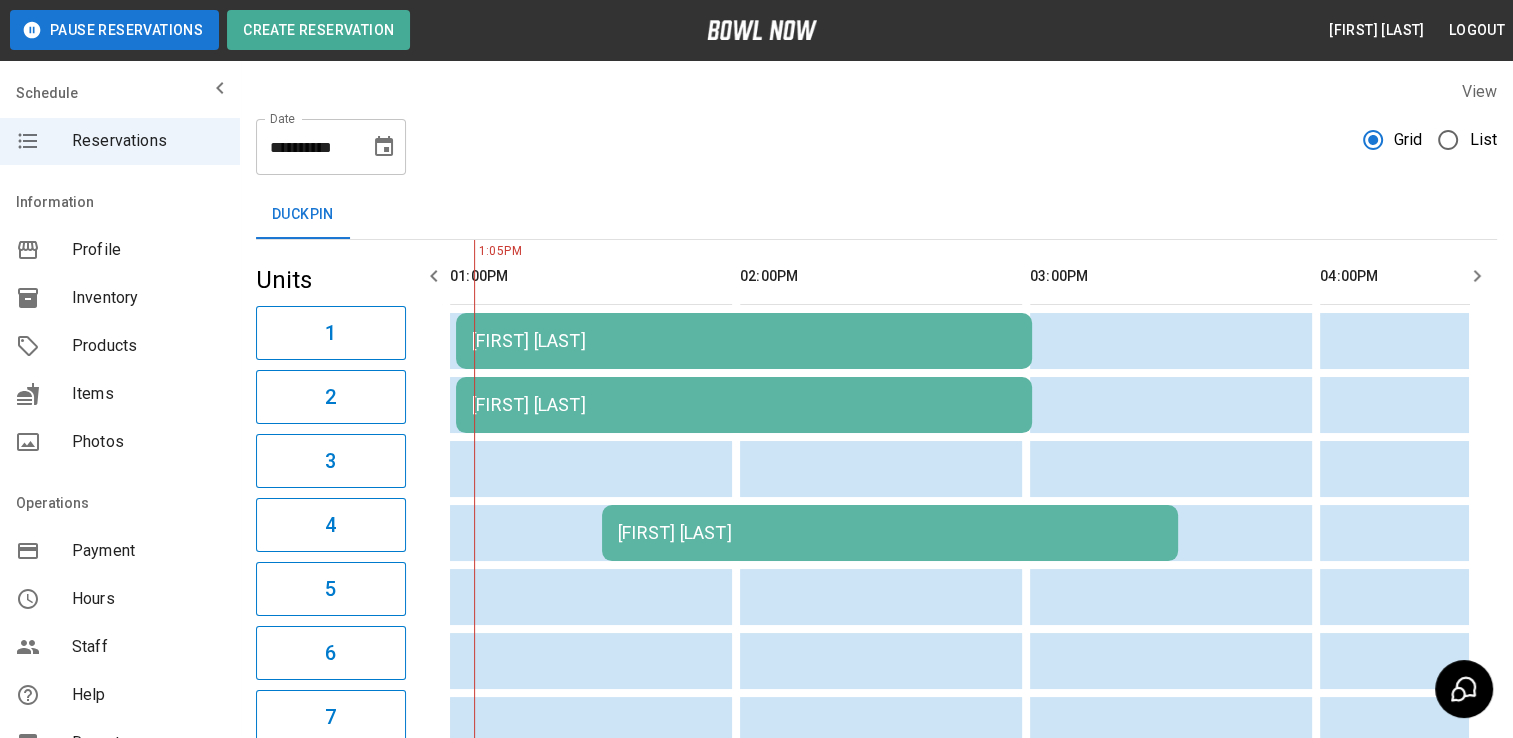 click 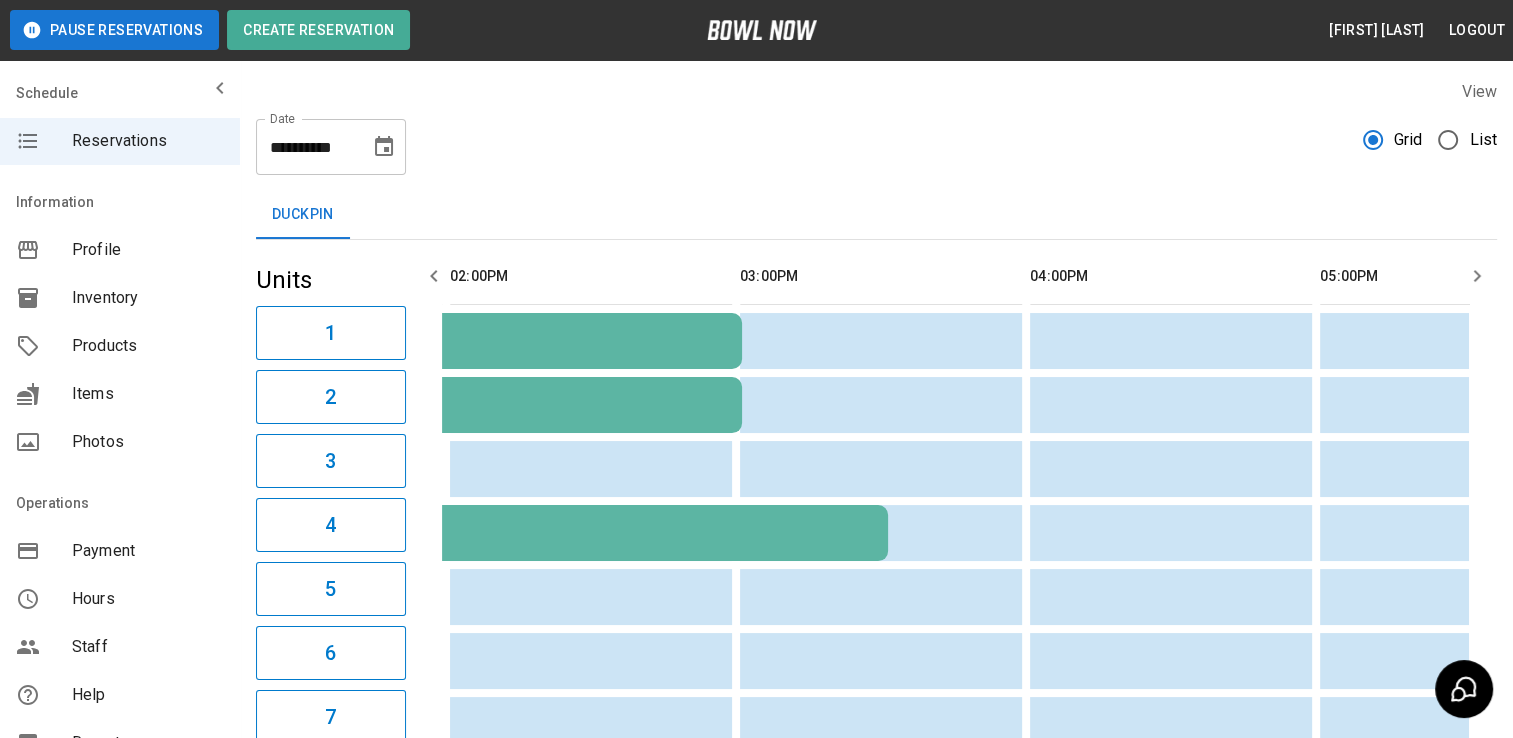 click 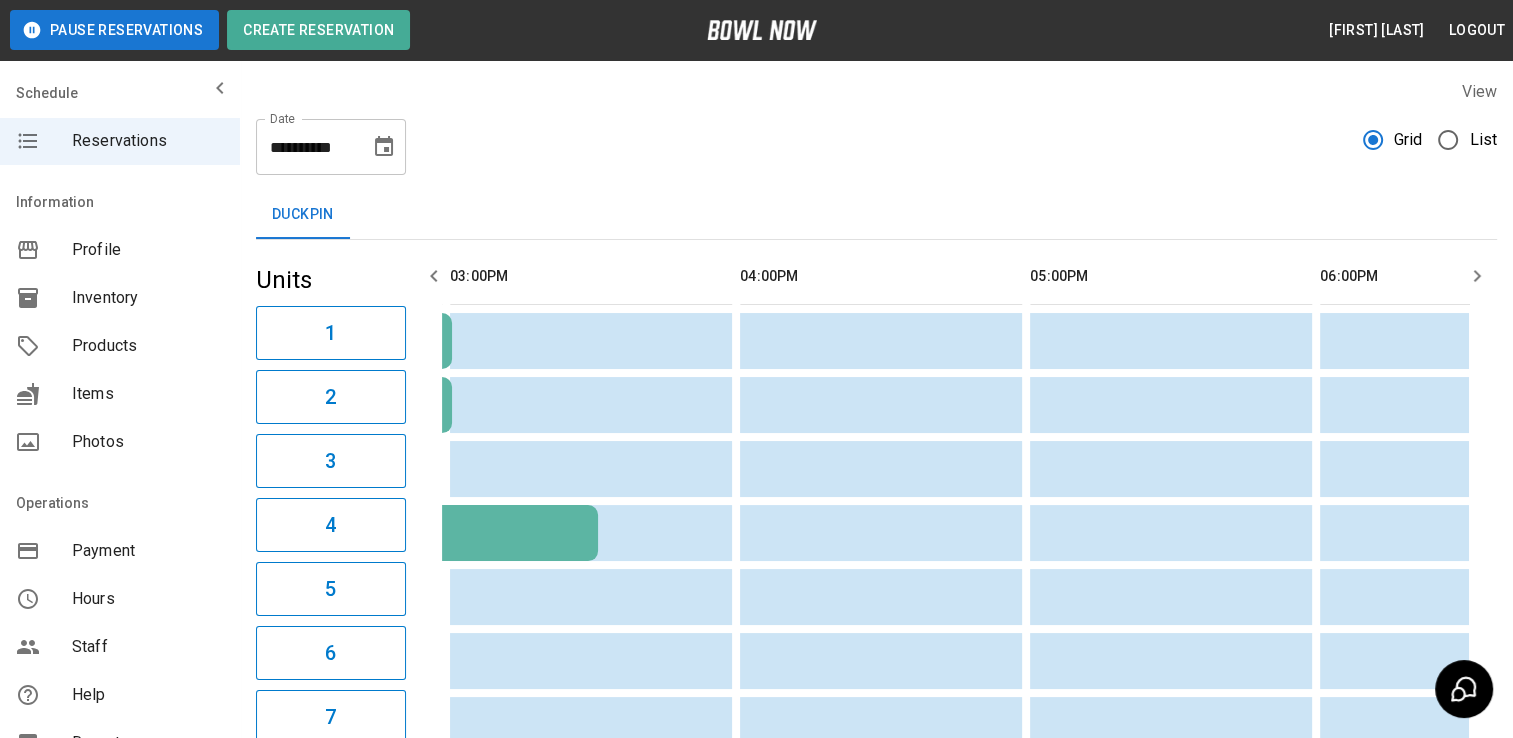 click 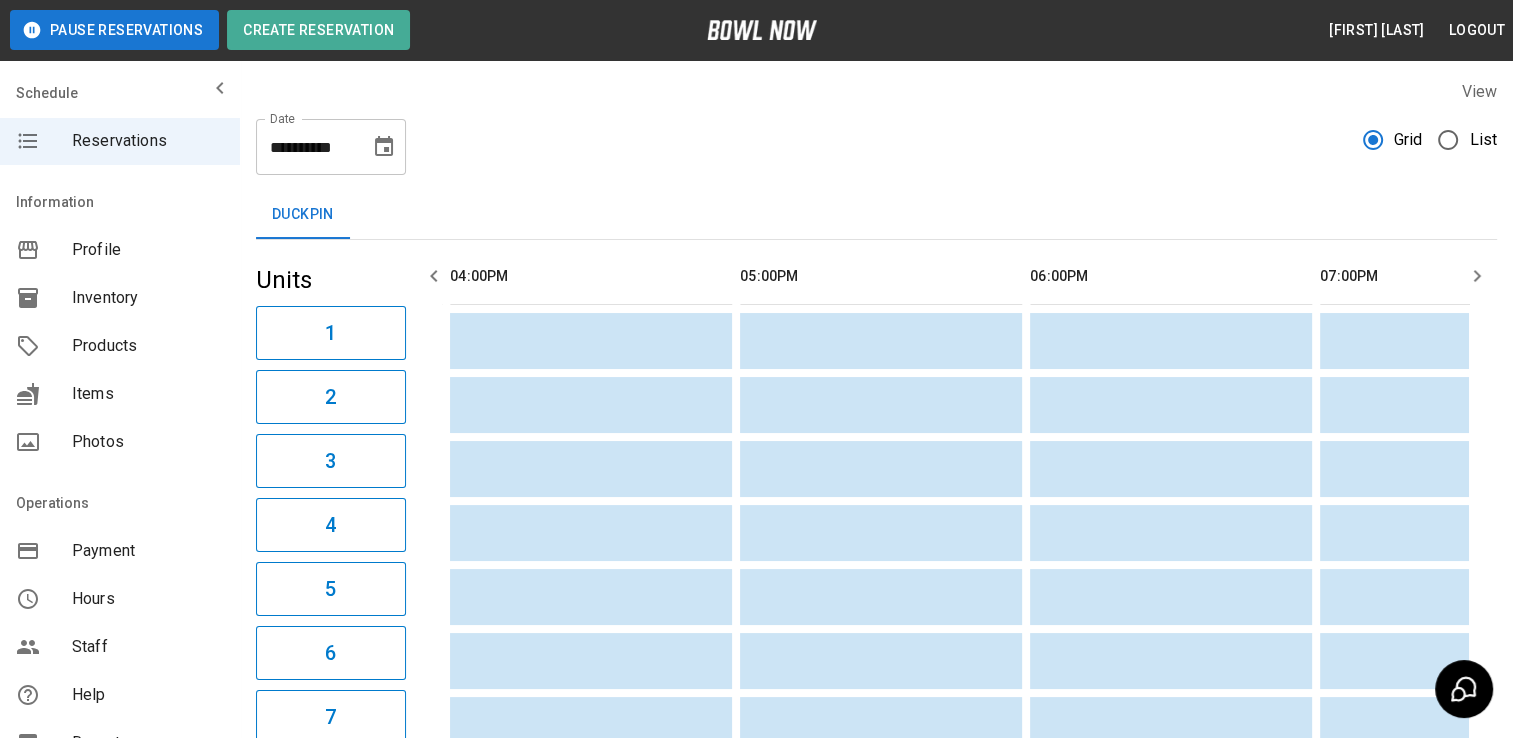 click 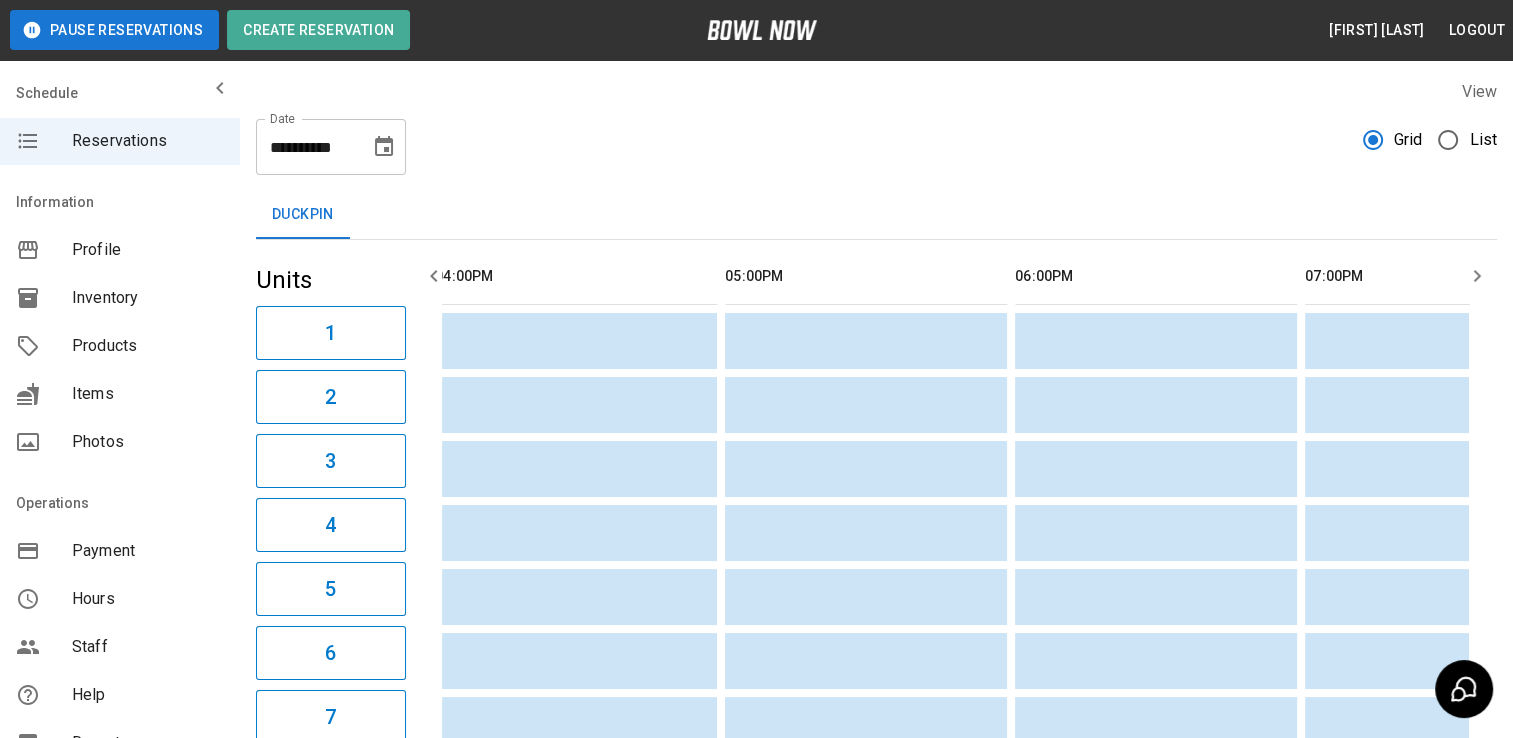 click 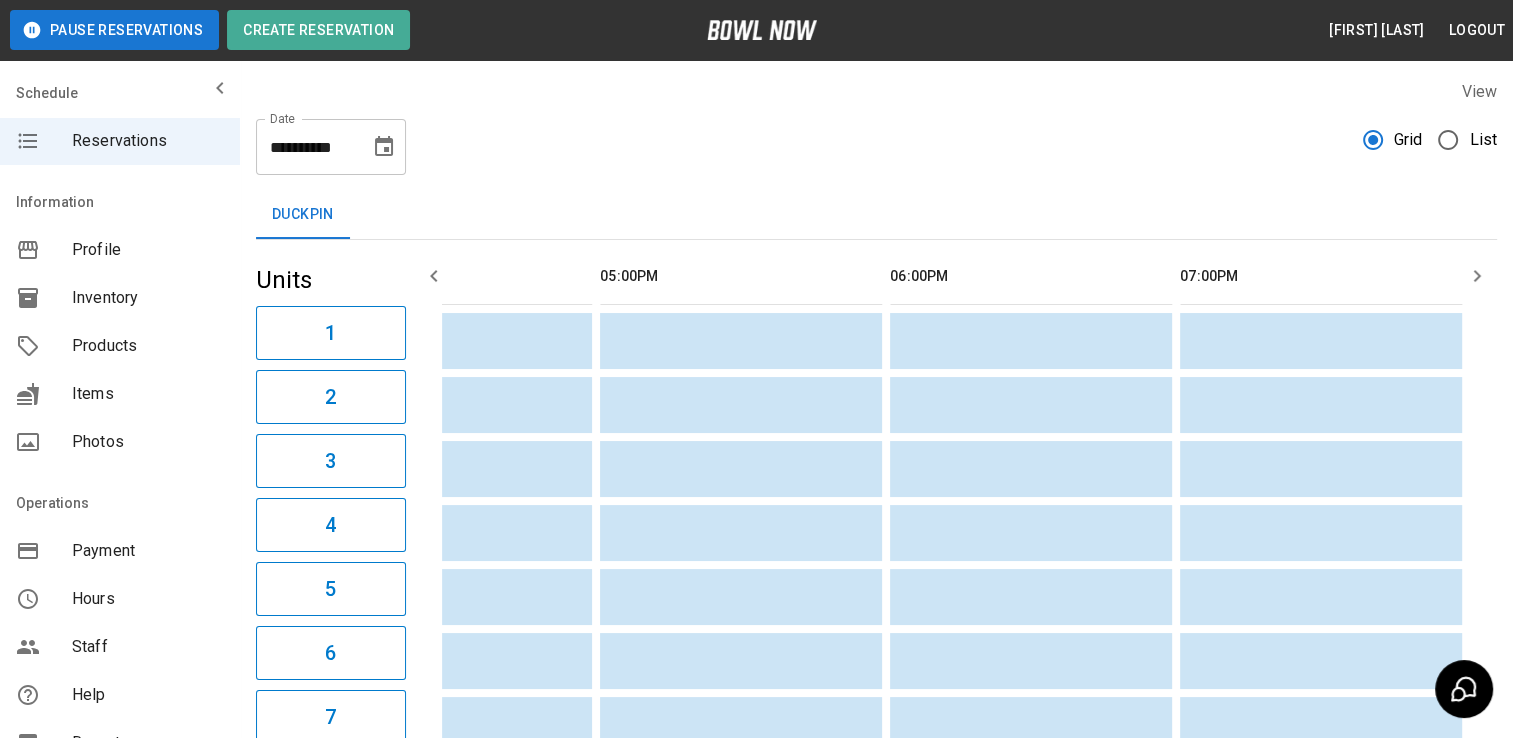 click 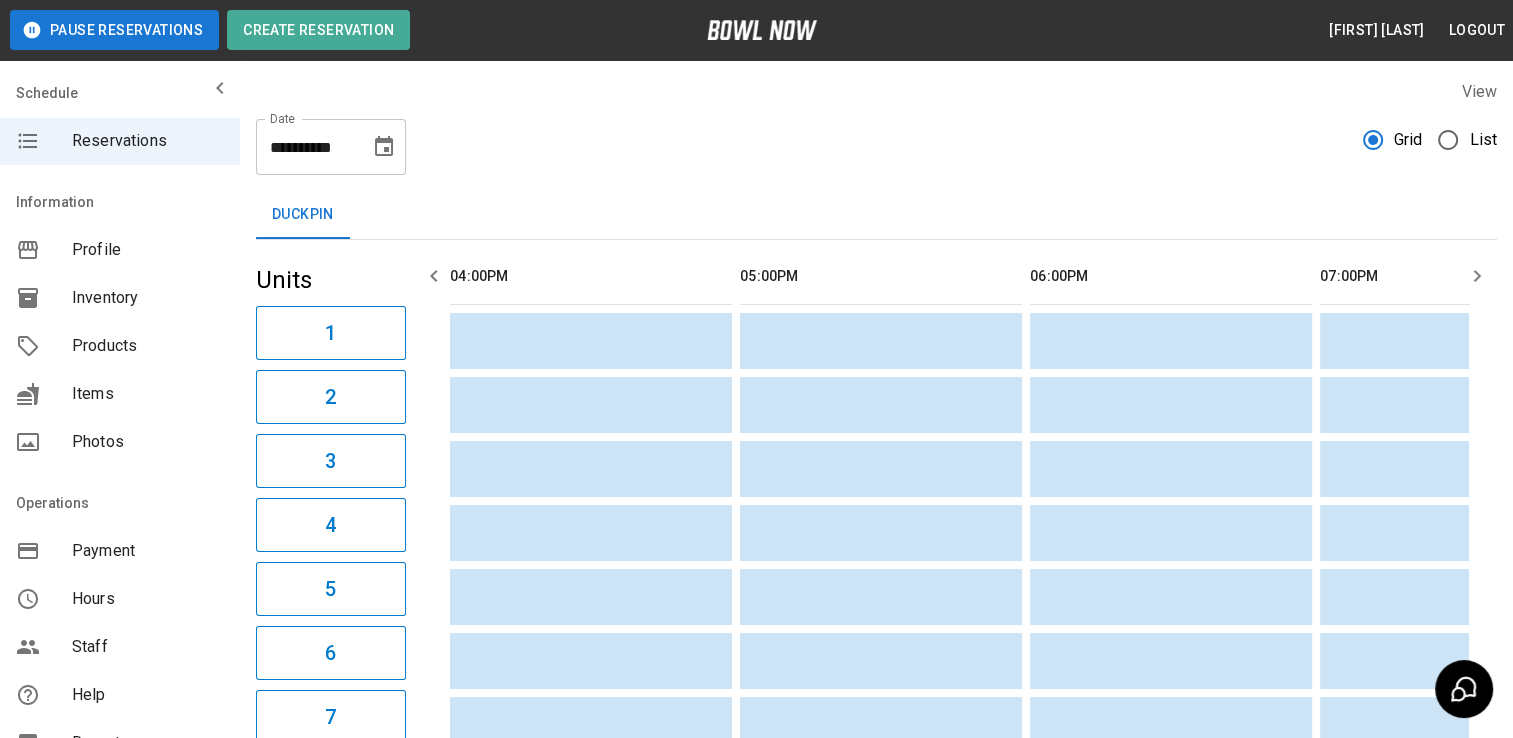 click 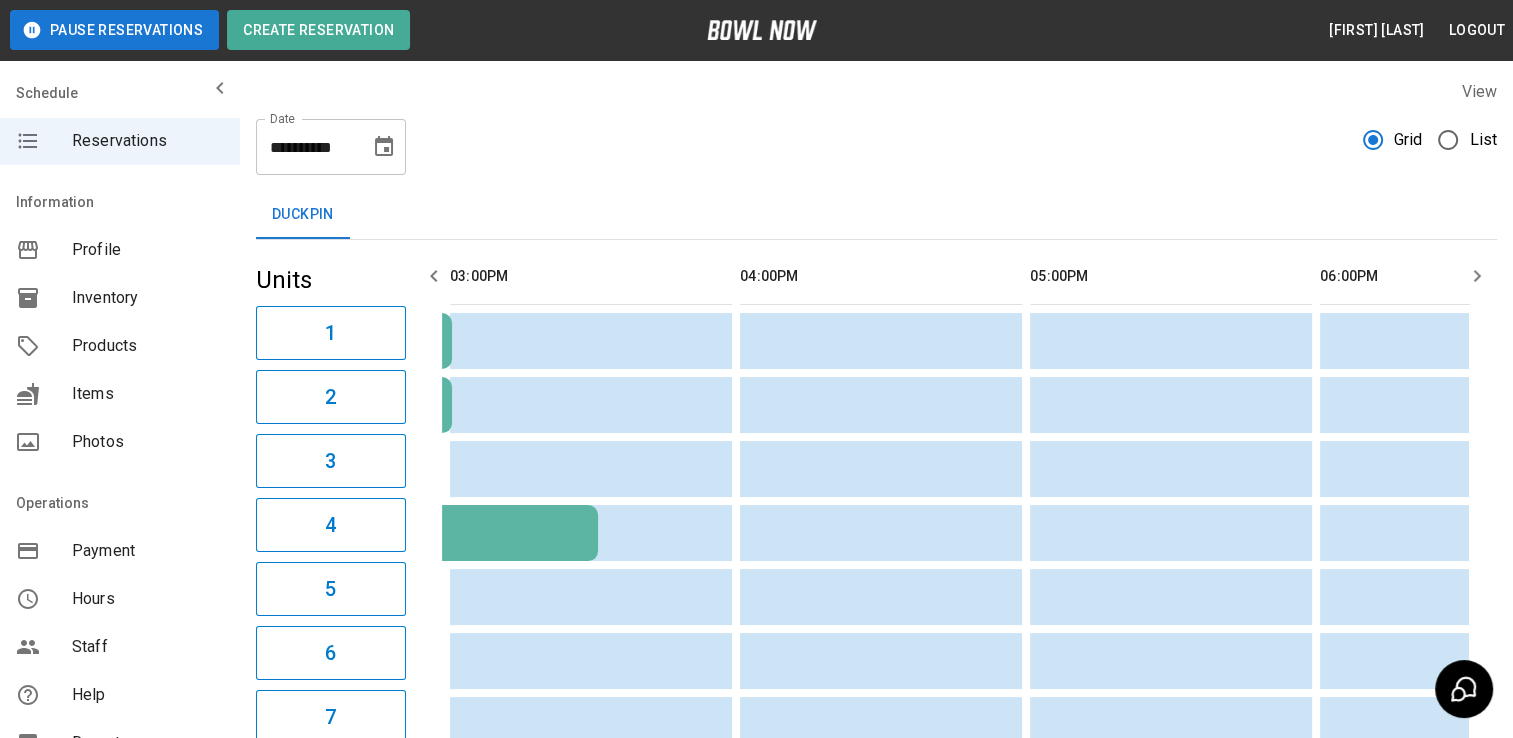 click 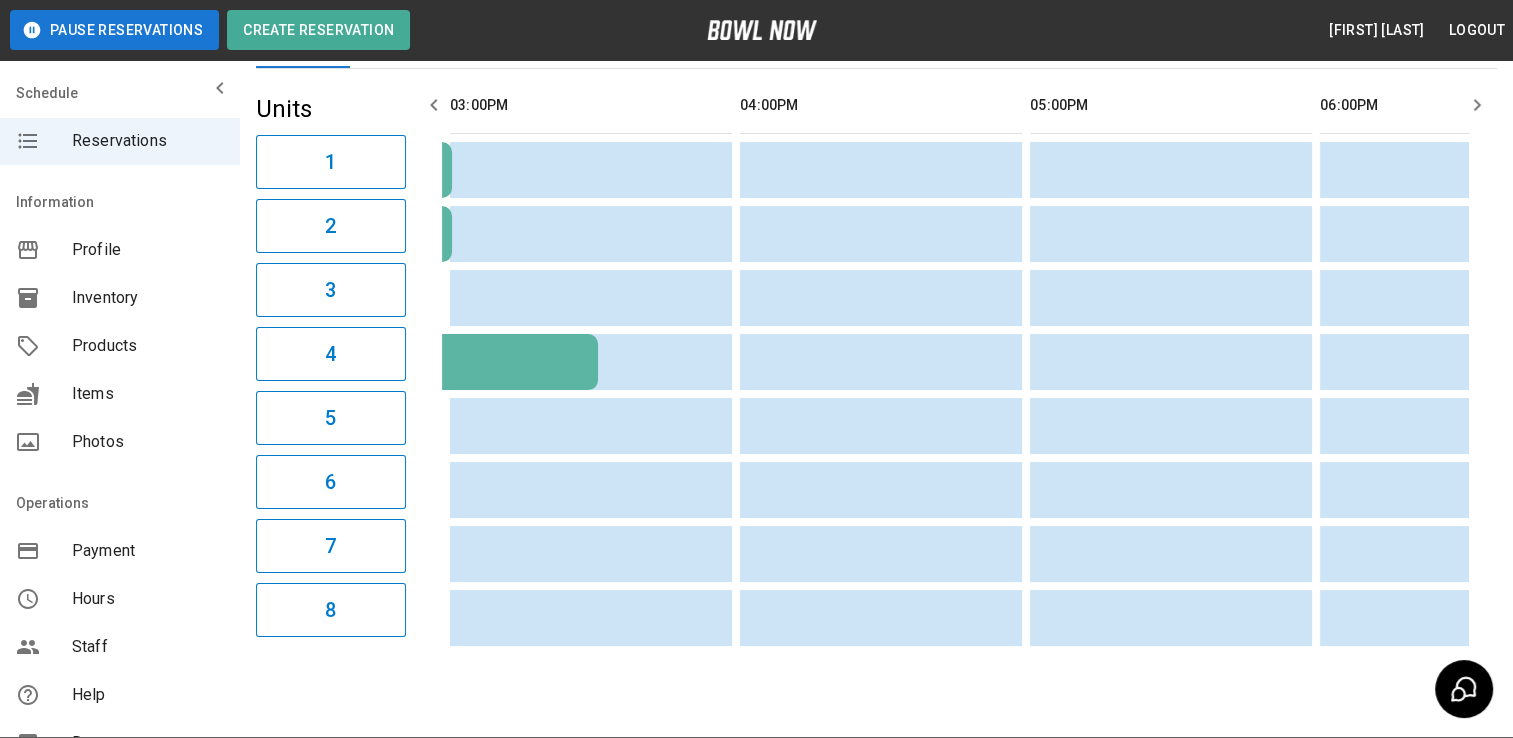 scroll, scrollTop: 225, scrollLeft: 0, axis: vertical 